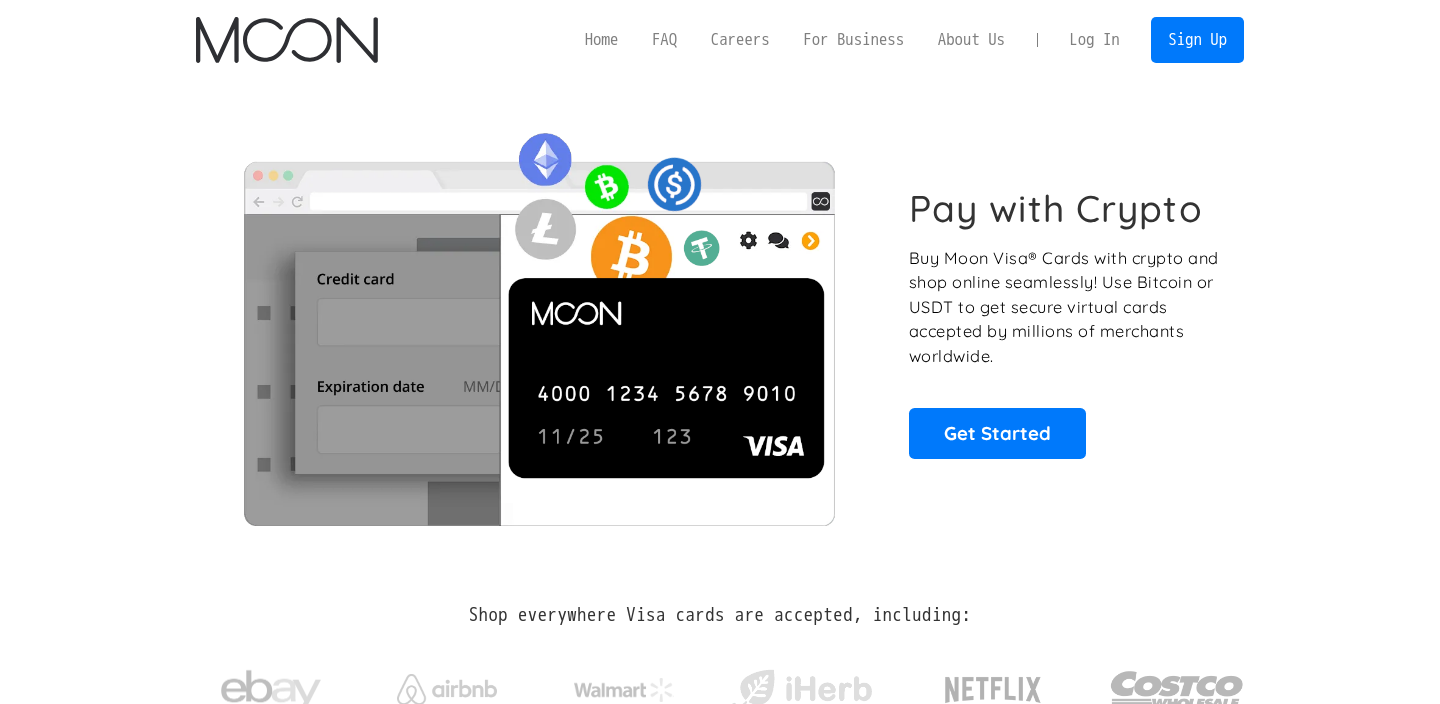 scroll, scrollTop: 0, scrollLeft: 0, axis: both 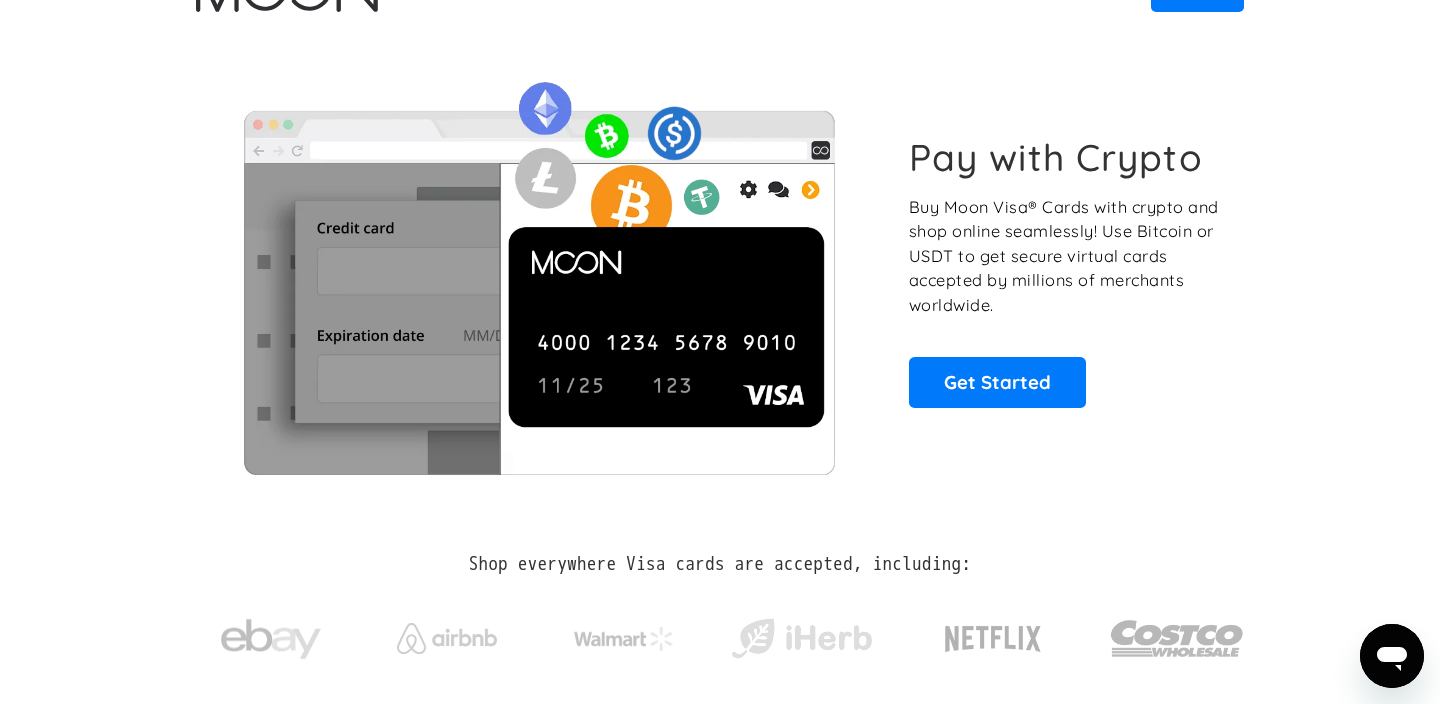 click on "Buy Moon Visa® Cards with crypto and shop online seamlessly! Use Bitcoin or USDT to get secure virtual cards accepted by millions of merchants worldwide." at bounding box center [1065, 256] 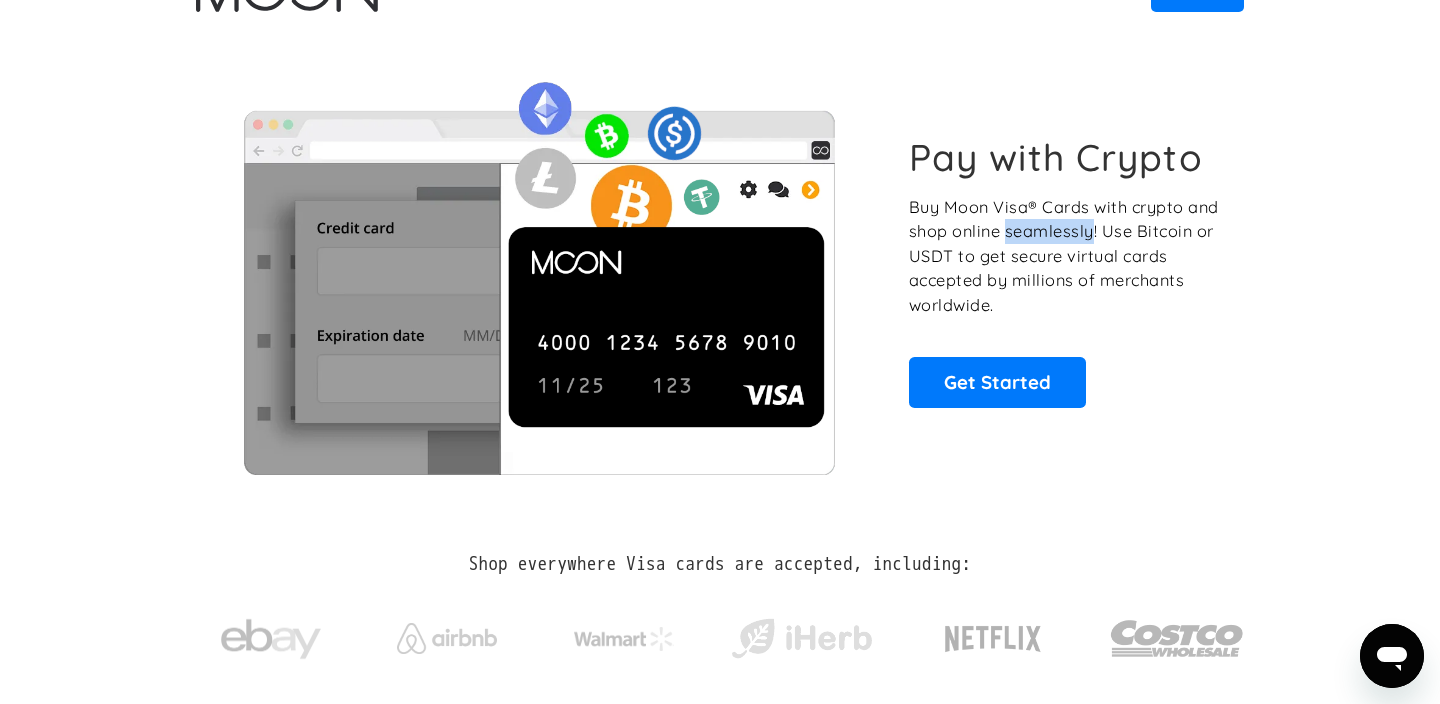 click on "Buy Moon Visa® Cards with crypto and shop online seamlessly! Use Bitcoin or USDT to get secure virtual cards accepted by millions of merchants worldwide." at bounding box center (1065, 256) 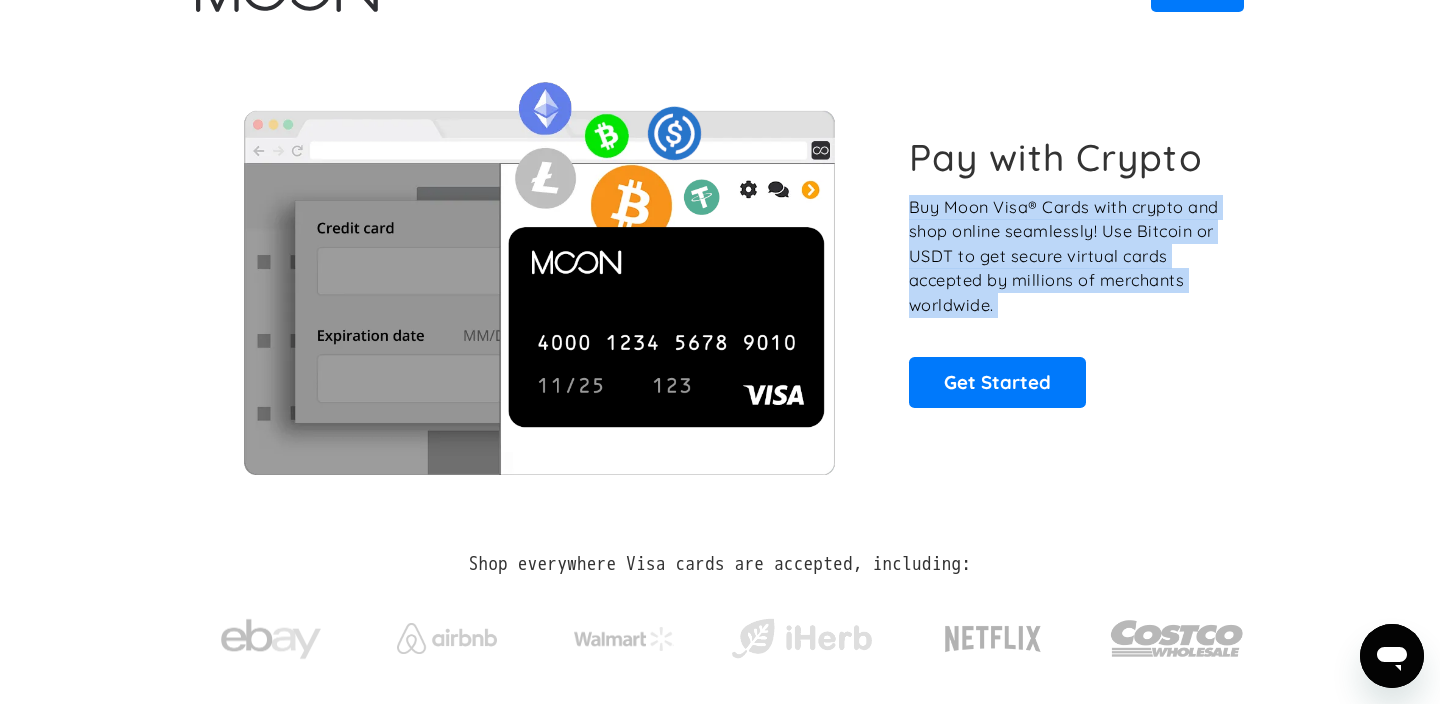 click on "Buy Moon Visa® Cards with crypto and shop online seamlessly! Use Bitcoin or USDT to get secure virtual cards accepted by millions of merchants worldwide." at bounding box center (1065, 256) 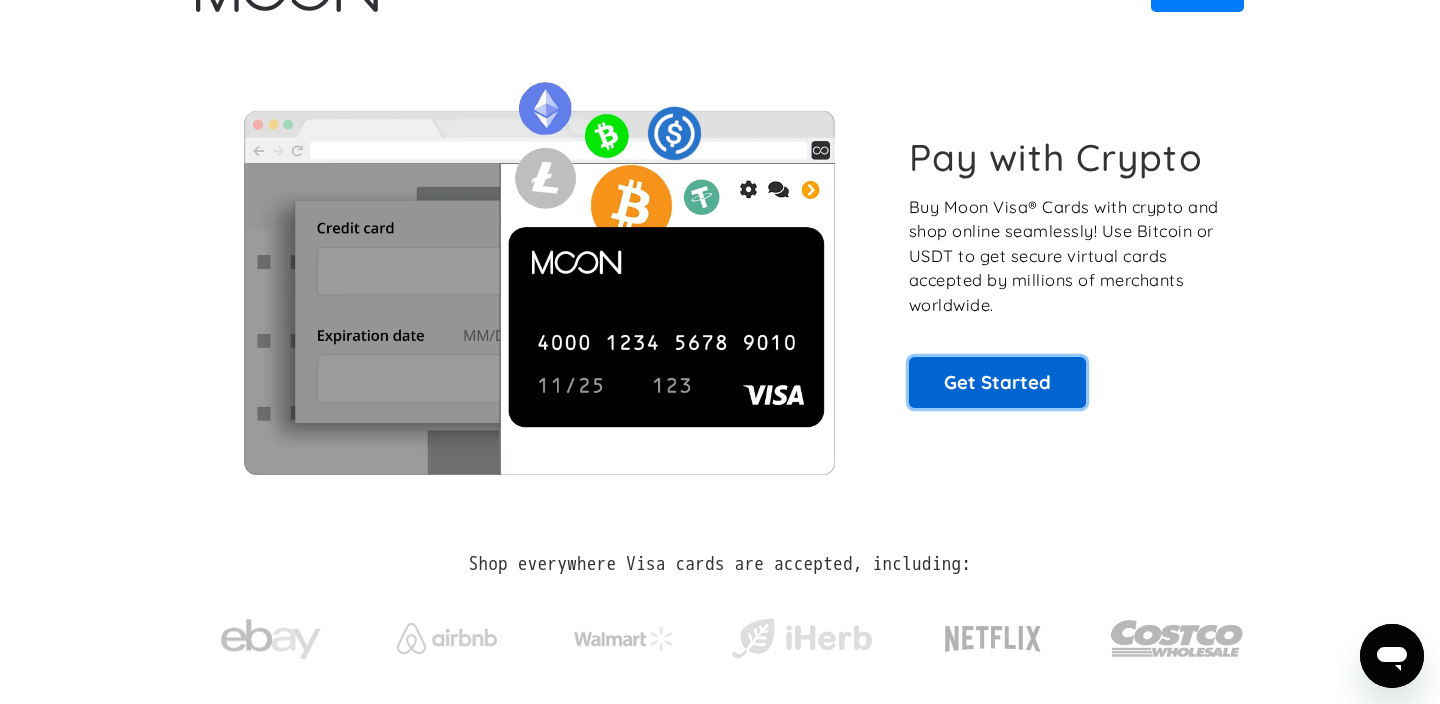 click on "Get Started" at bounding box center [997, 382] 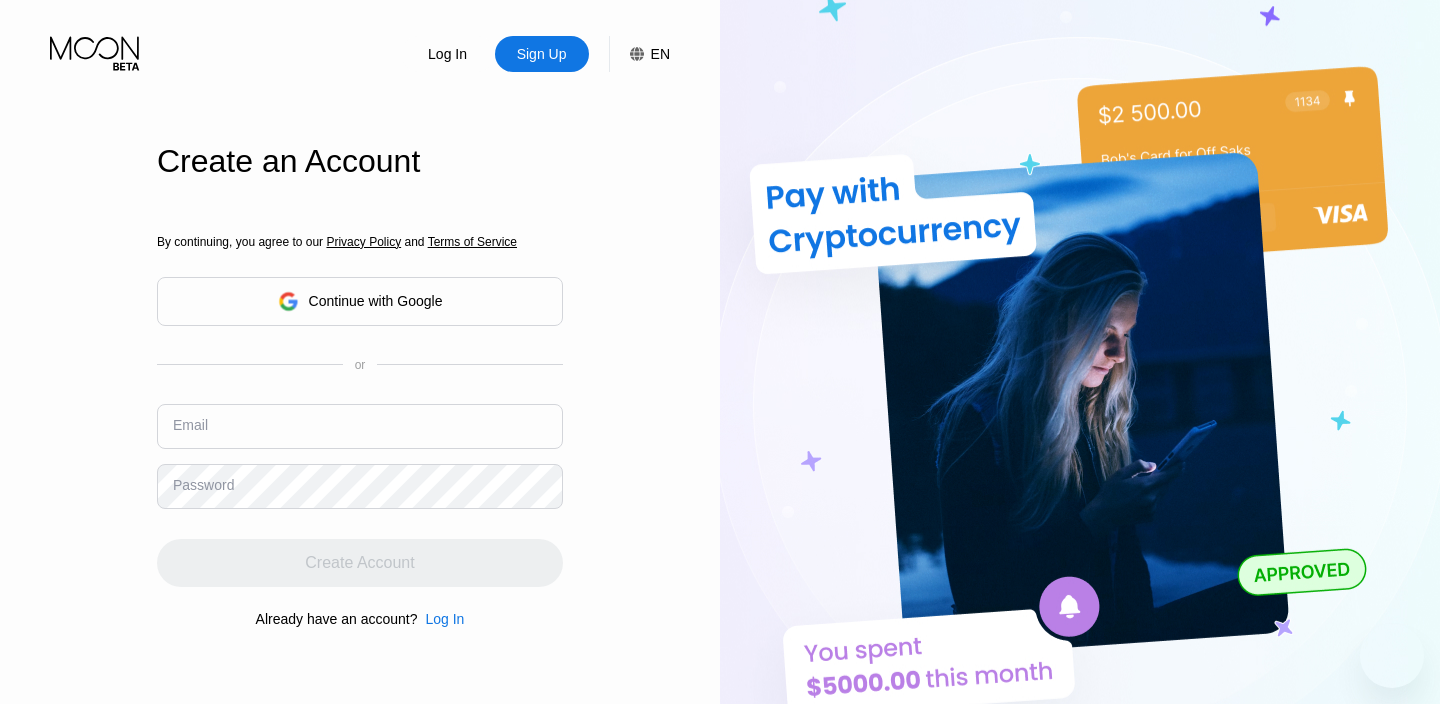 scroll, scrollTop: 0, scrollLeft: 0, axis: both 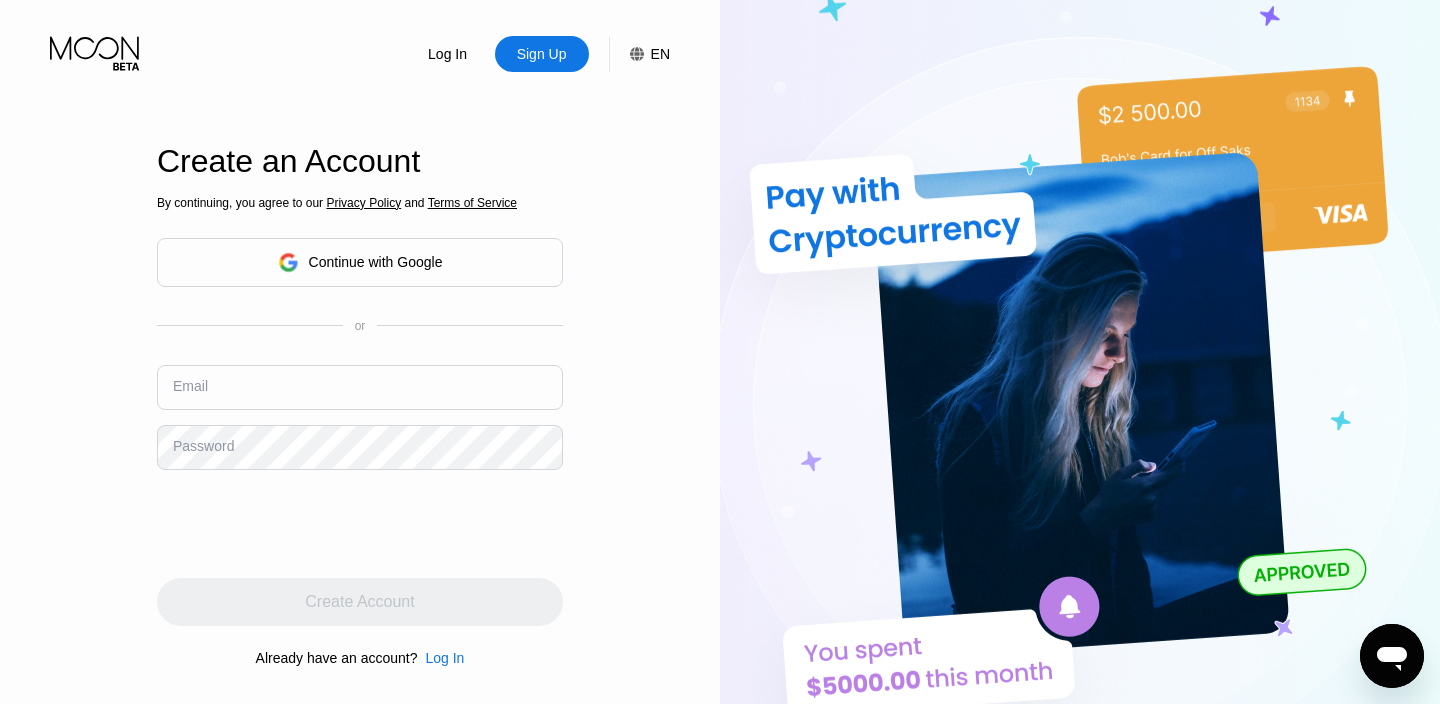 click on "Continue with Google" at bounding box center (360, 262) 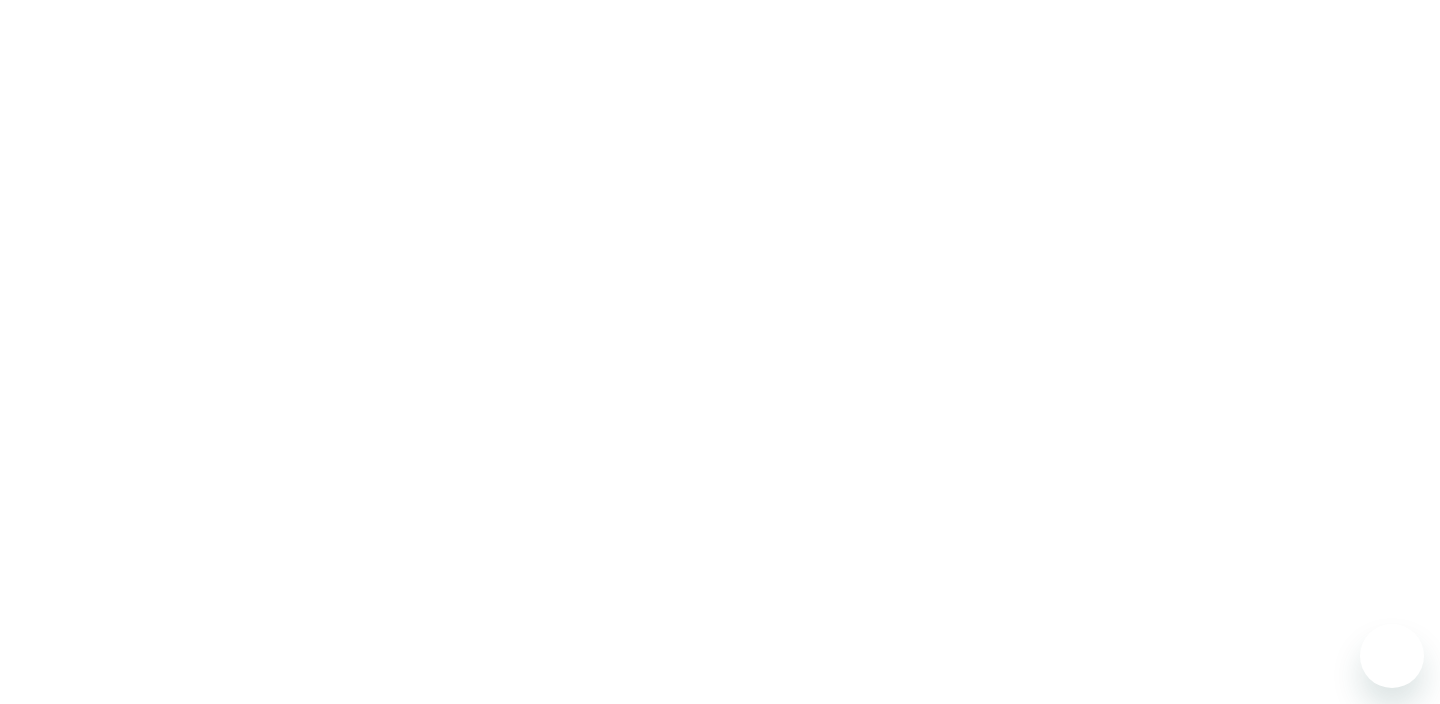 scroll, scrollTop: 0, scrollLeft: 0, axis: both 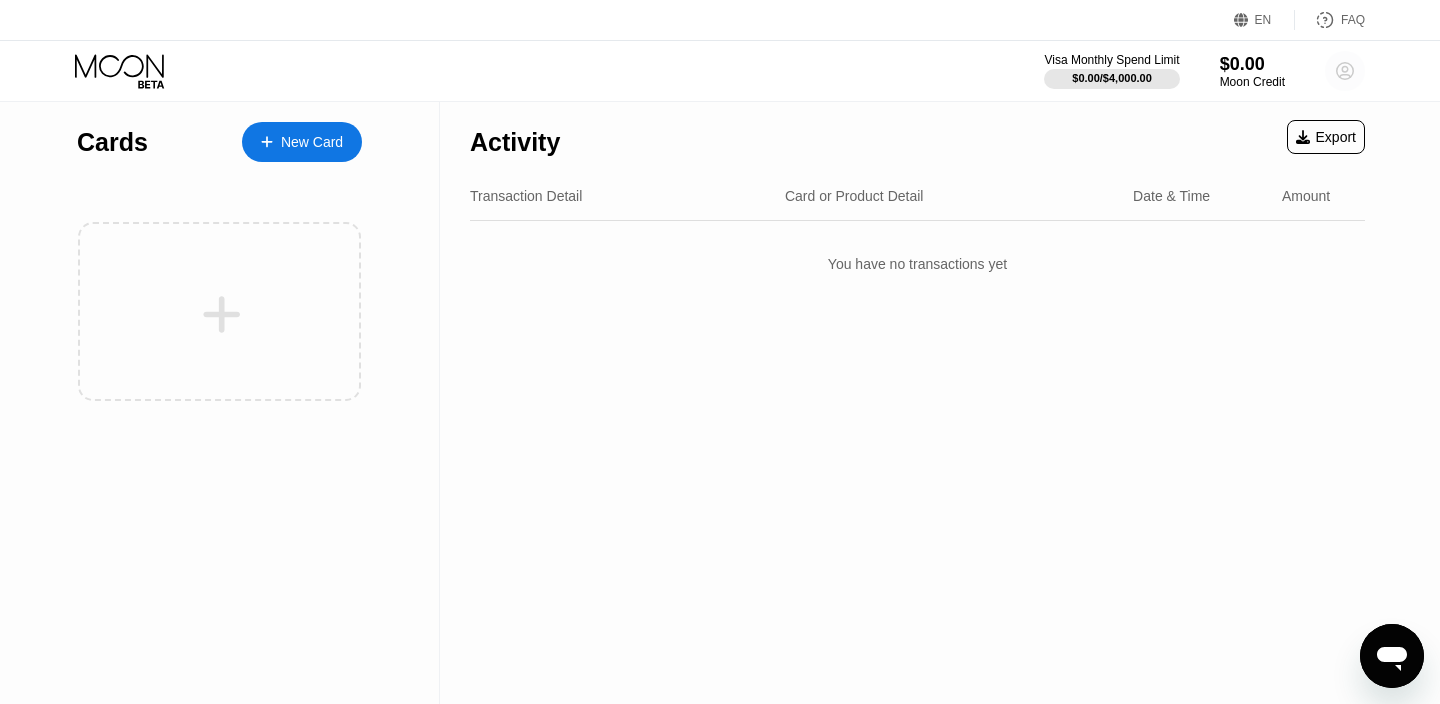 click 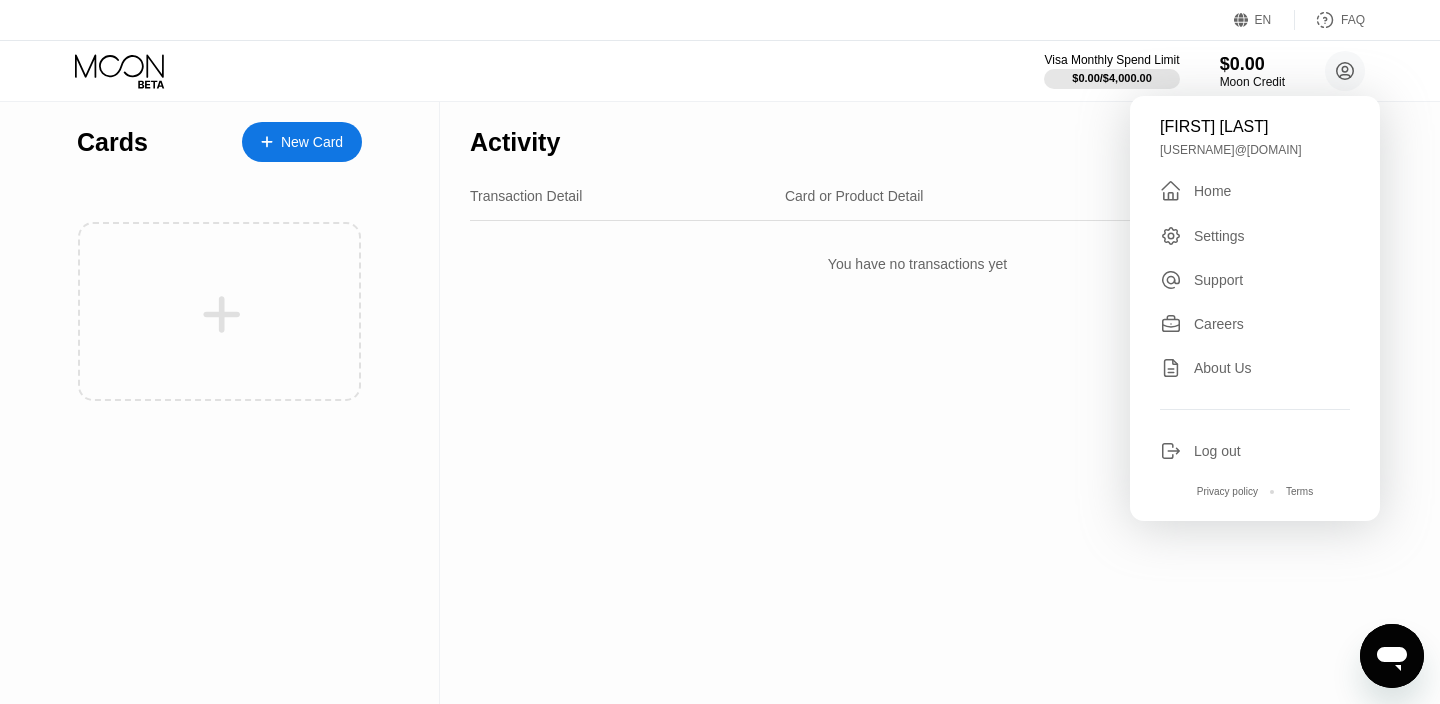 click on "You have no transactions yet" at bounding box center [917, 264] 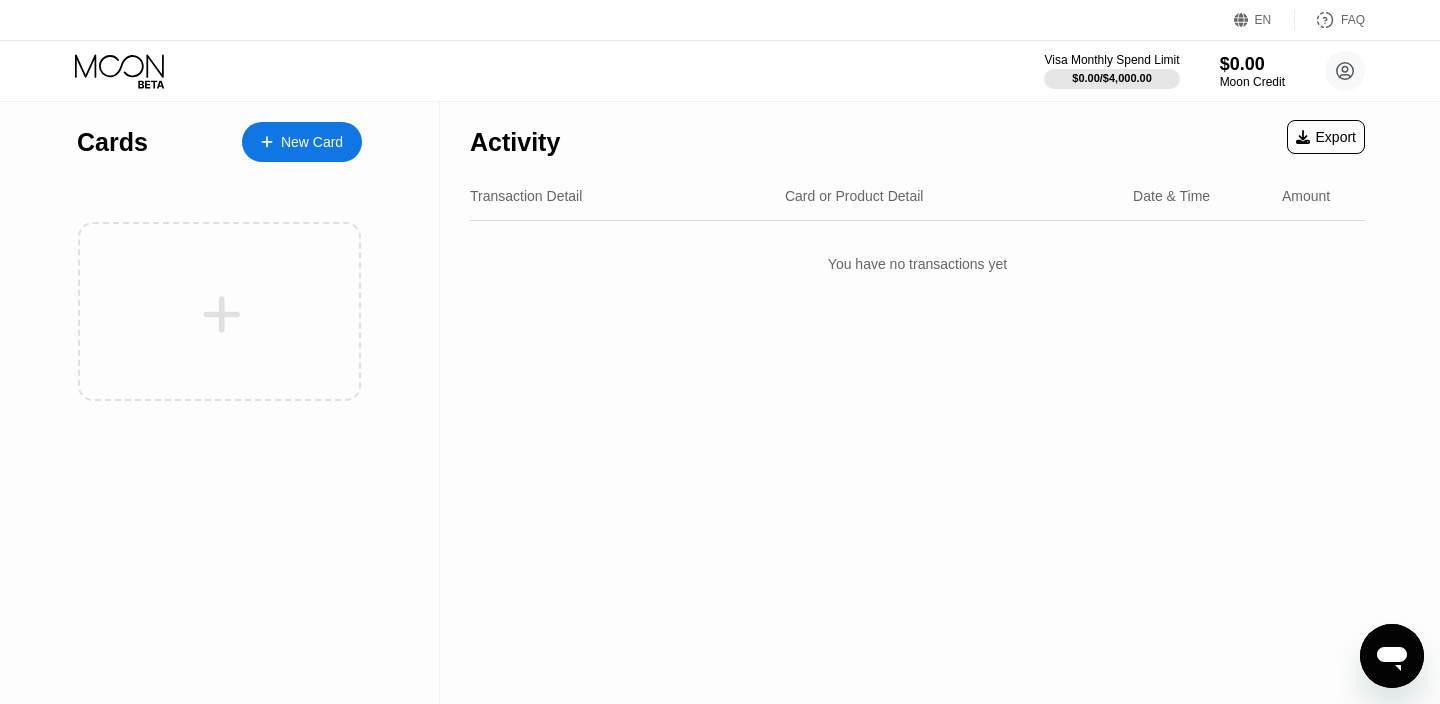 click on "New Card" at bounding box center [312, 142] 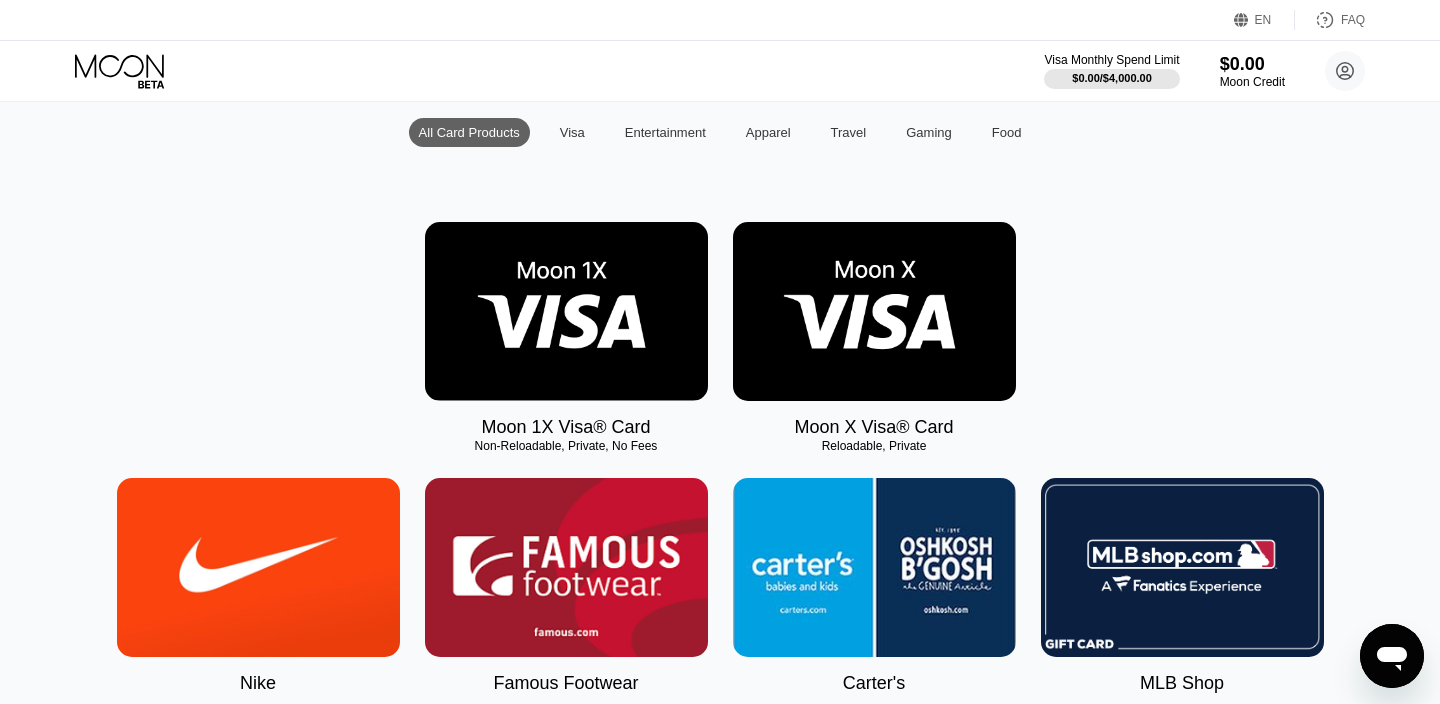 scroll, scrollTop: 197, scrollLeft: 0, axis: vertical 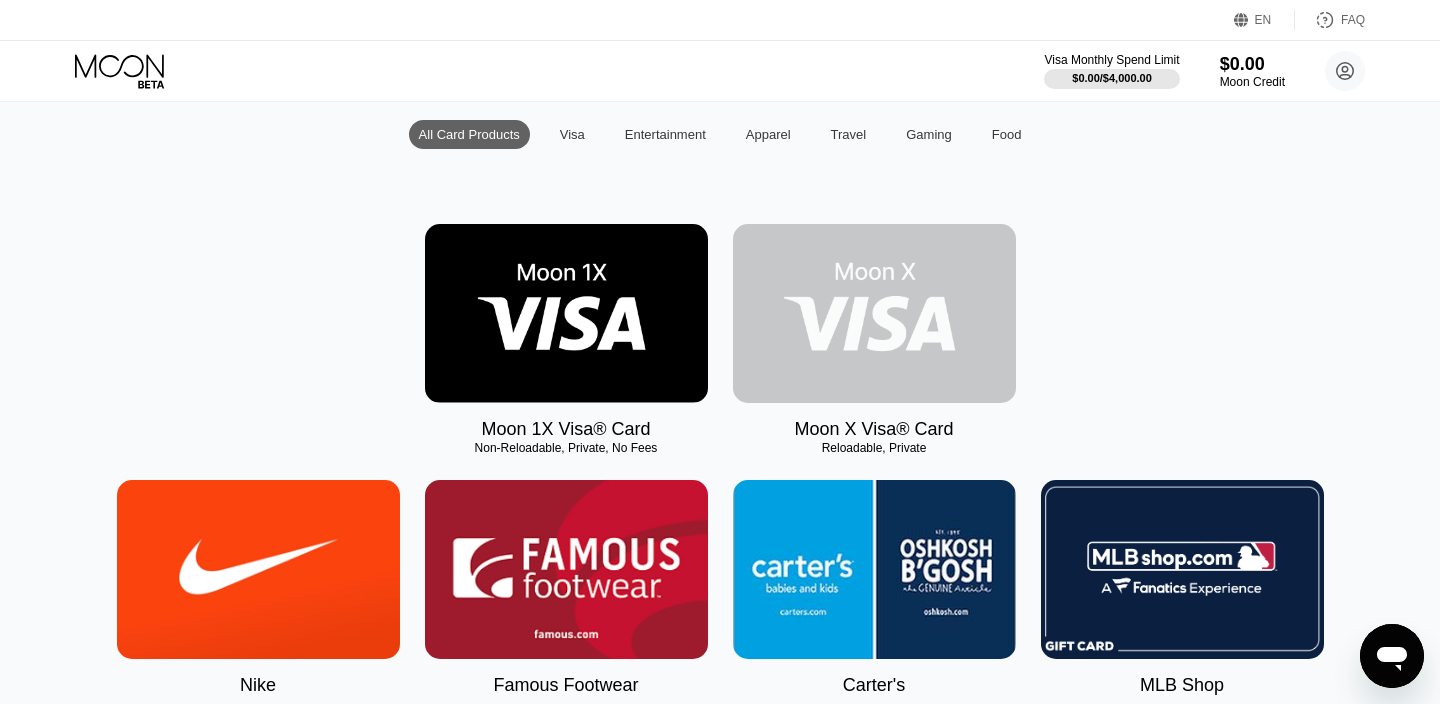 click at bounding box center (874, 313) 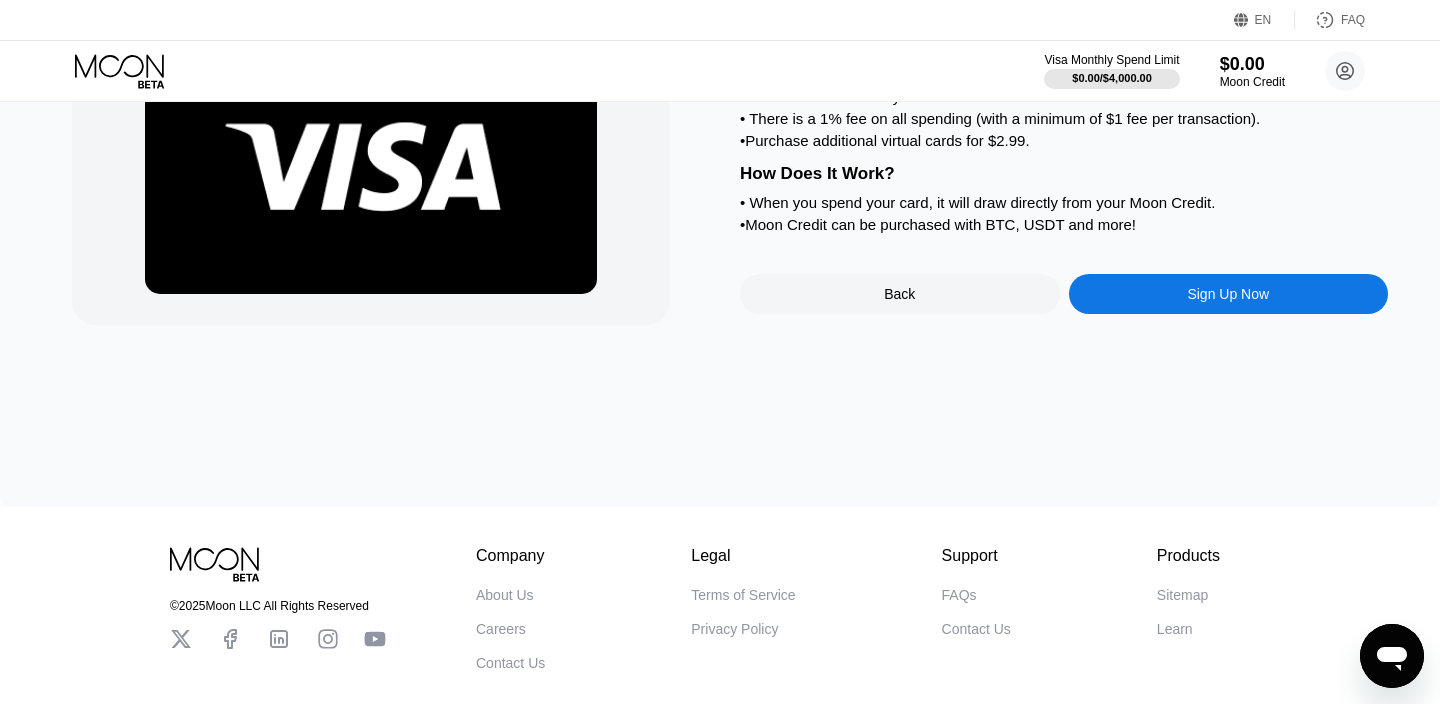 scroll, scrollTop: 0, scrollLeft: 0, axis: both 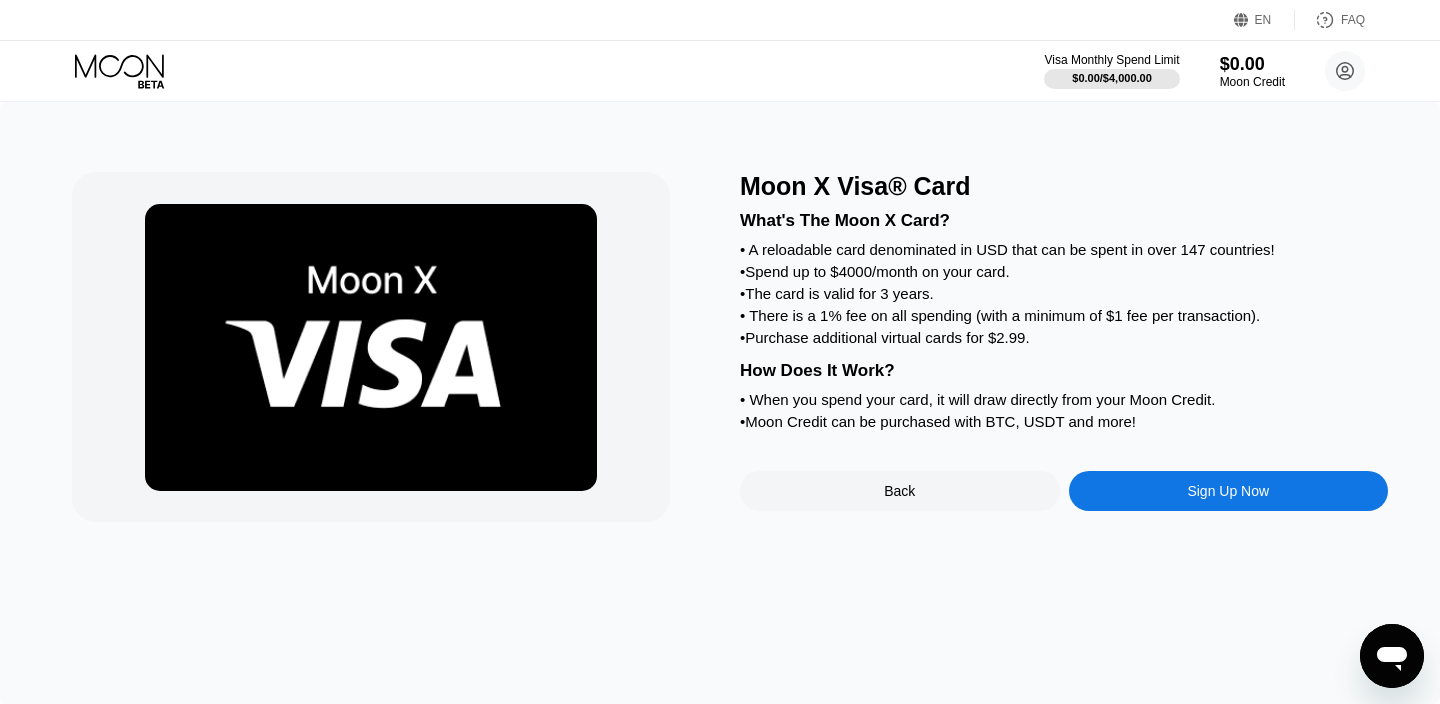 click on "Sign Up Now" at bounding box center (1229, 491) 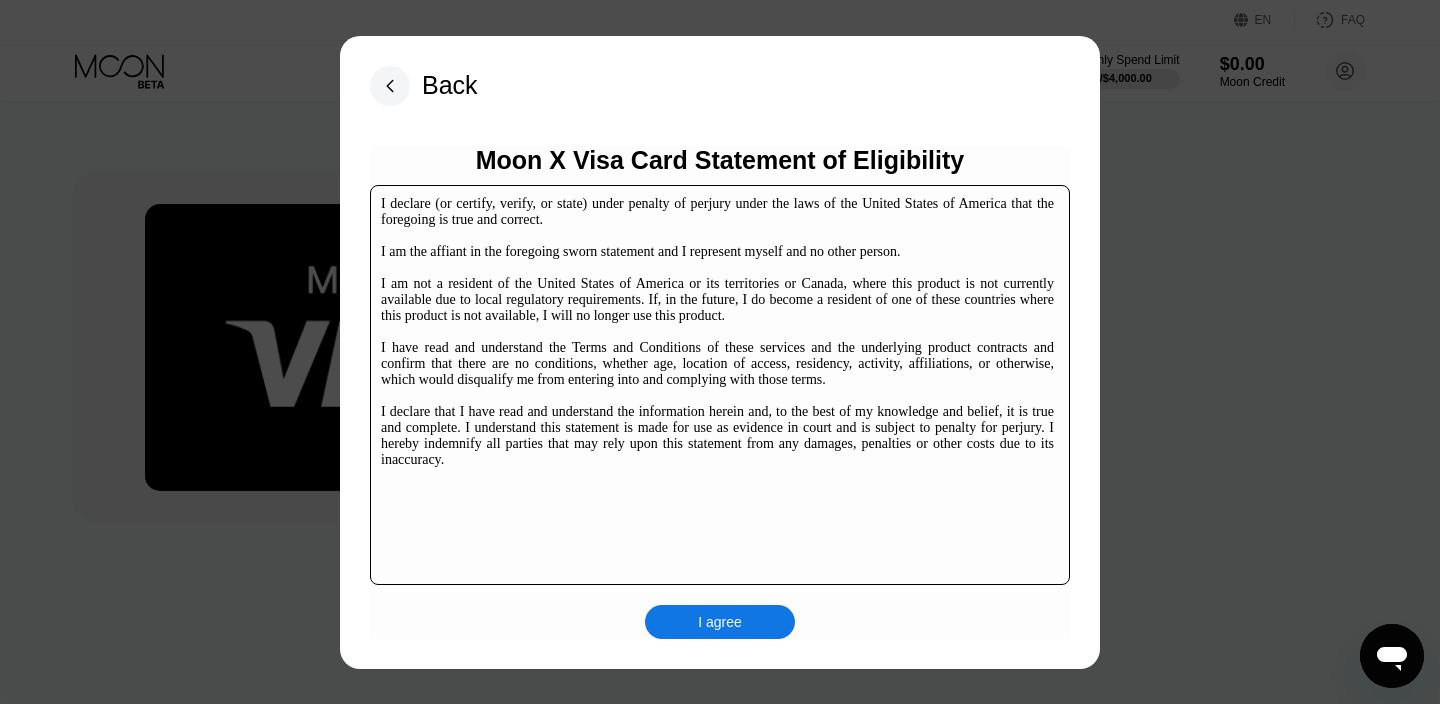 click on "I agree" at bounding box center (720, 622) 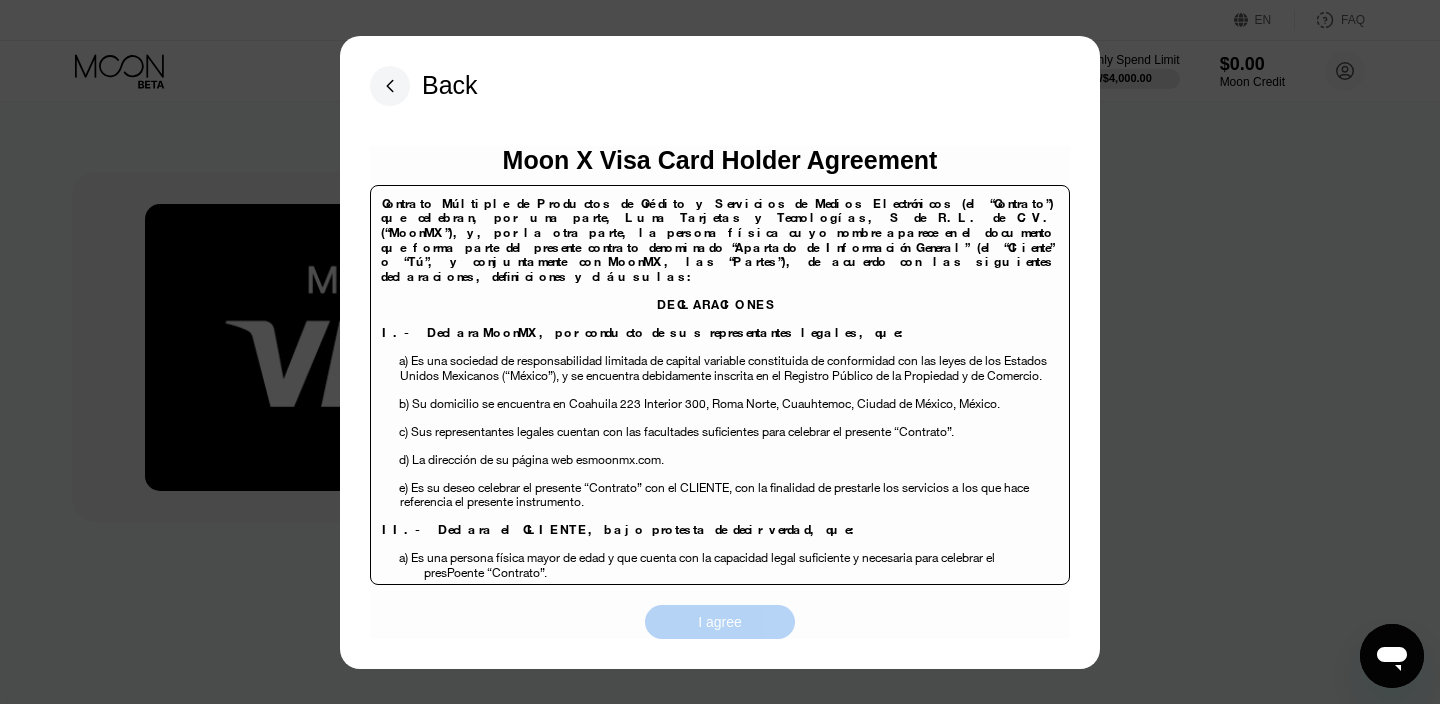 click on "I agree" at bounding box center [720, 622] 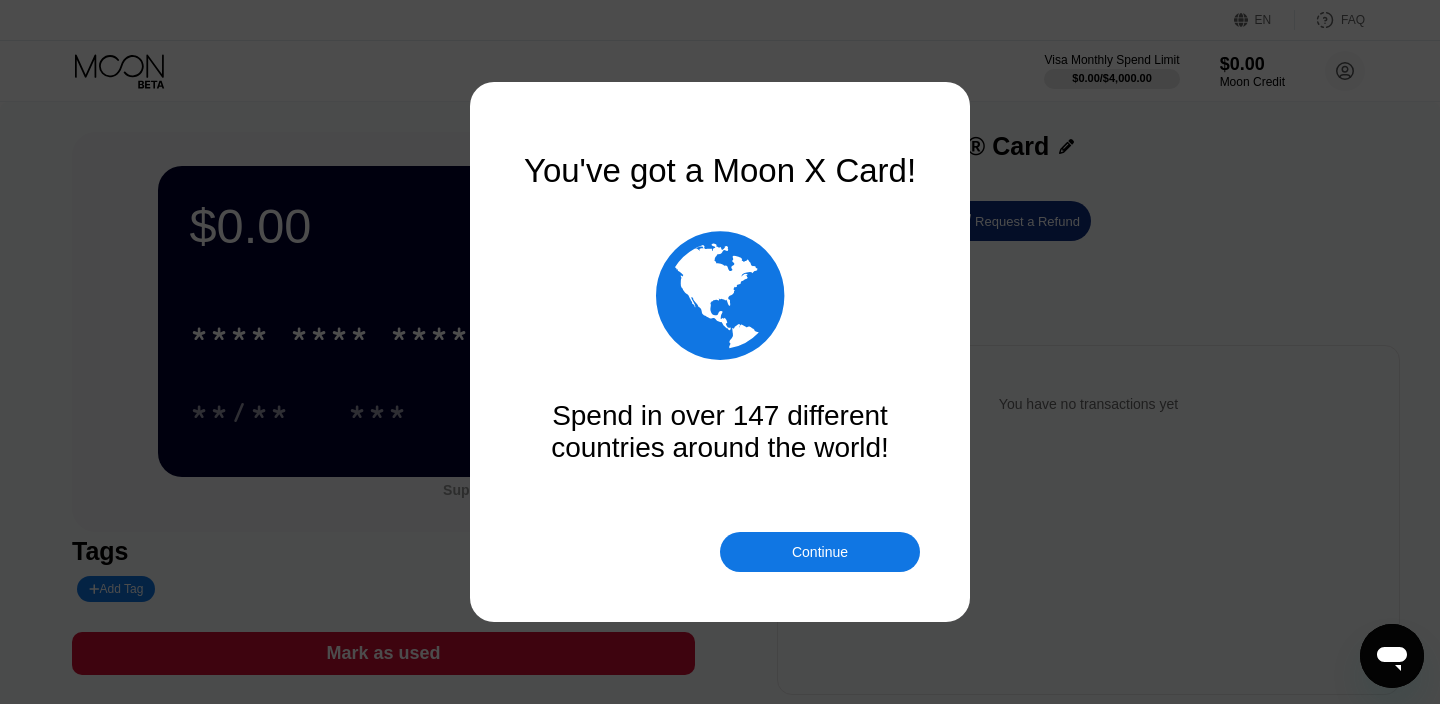click at bounding box center (720, 352) 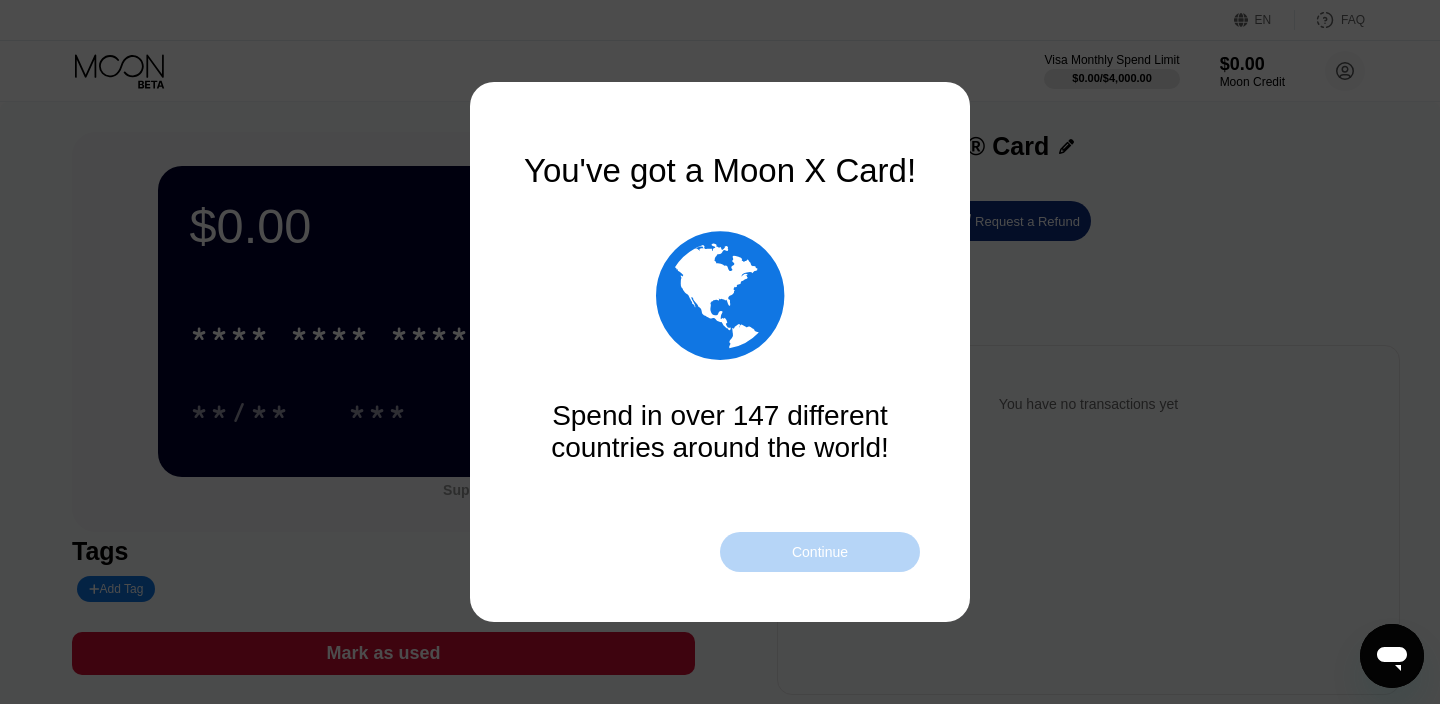 click on "Continue" at bounding box center [820, 552] 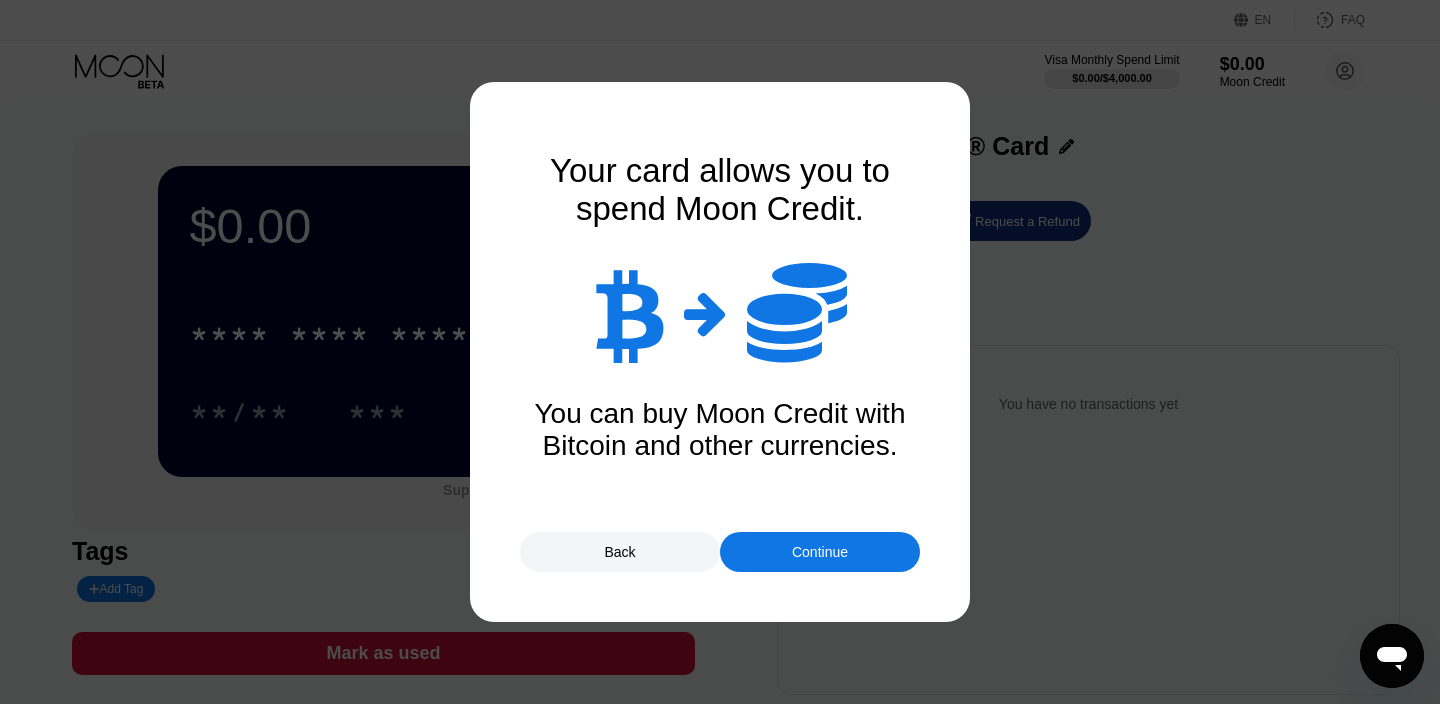 click on "Continue" at bounding box center [820, 552] 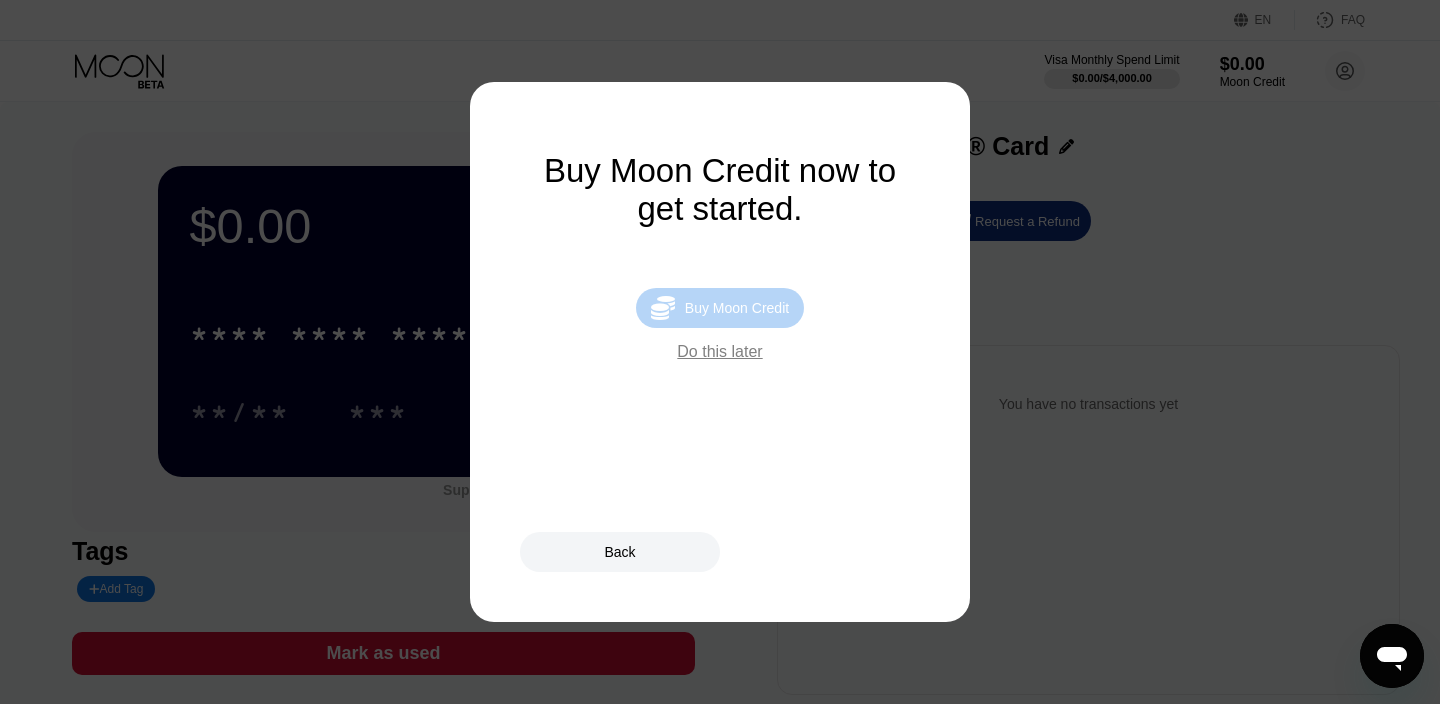 click on " Buy Moon Credit" at bounding box center (720, 308) 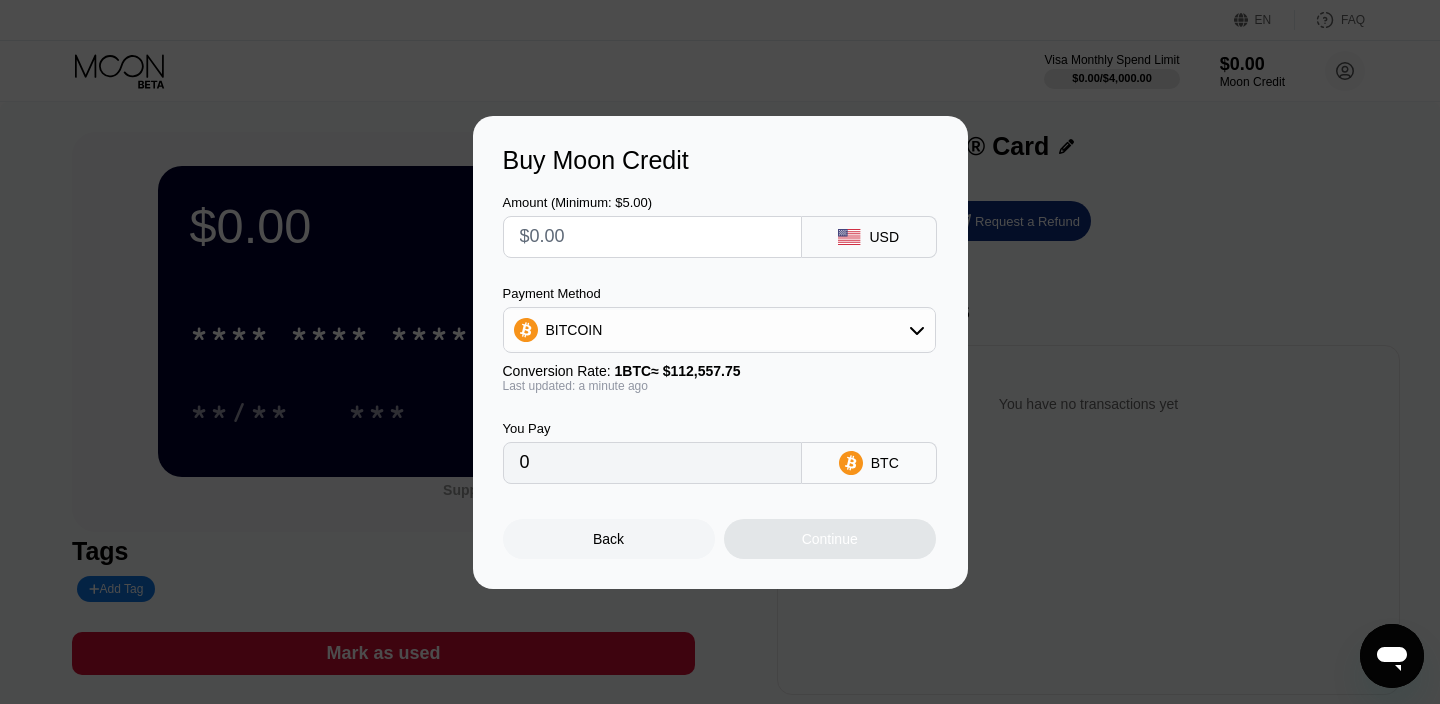 click on "BITCOIN" at bounding box center [719, 330] 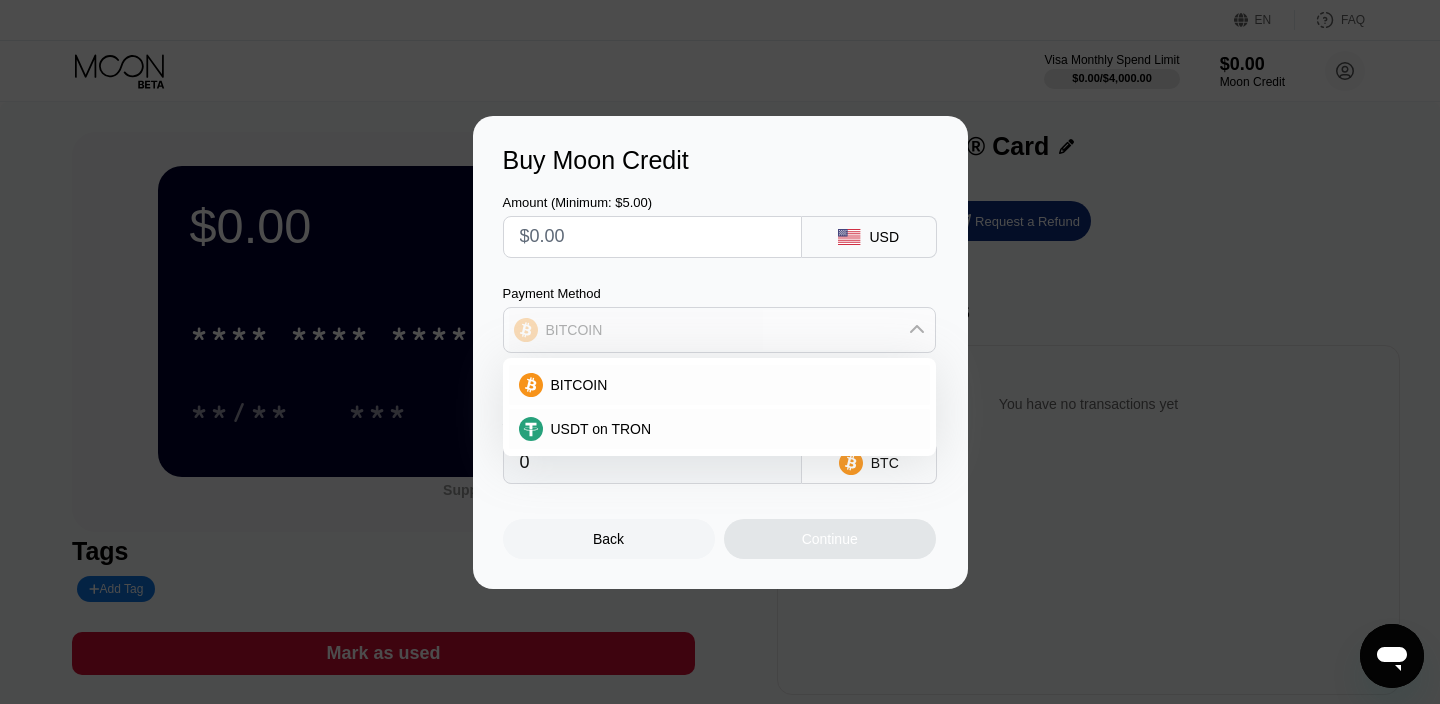 click on "BITCOIN" at bounding box center [719, 330] 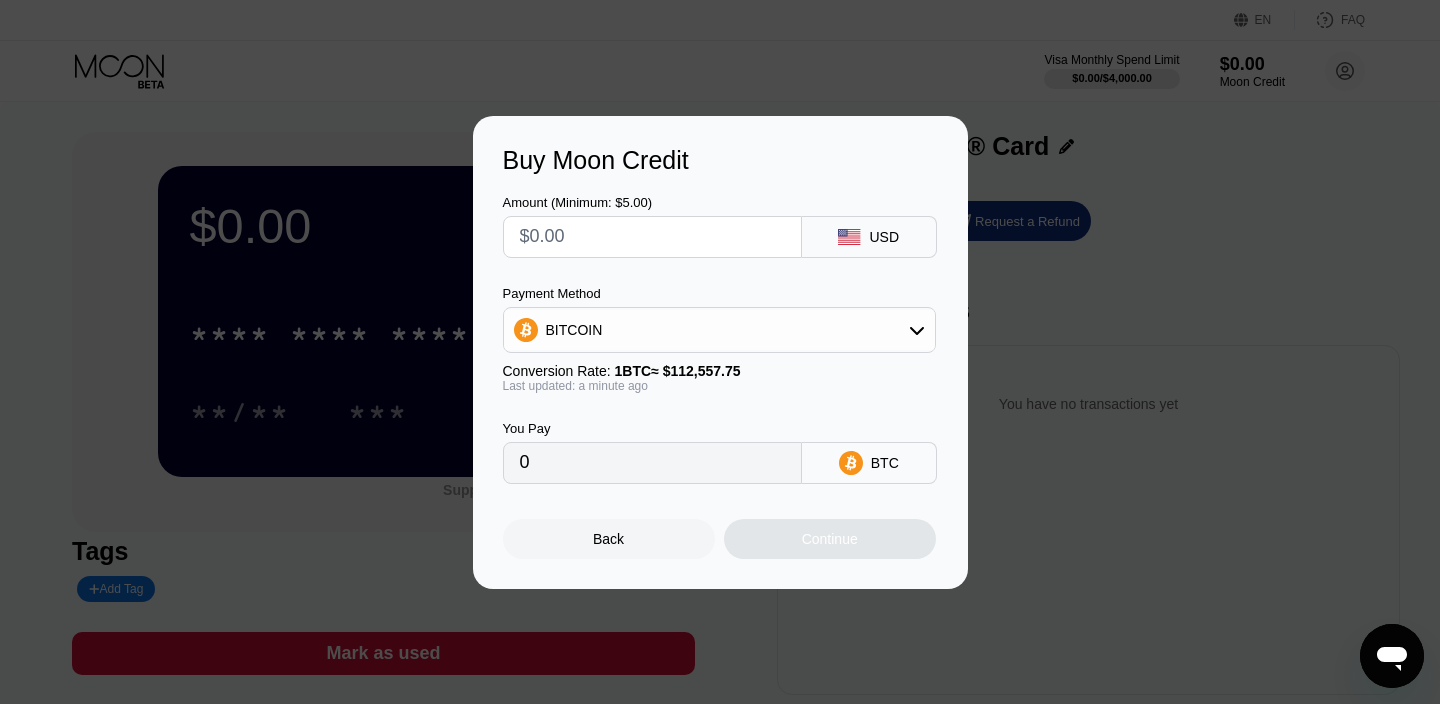 click on "BITCOIN" at bounding box center [719, 330] 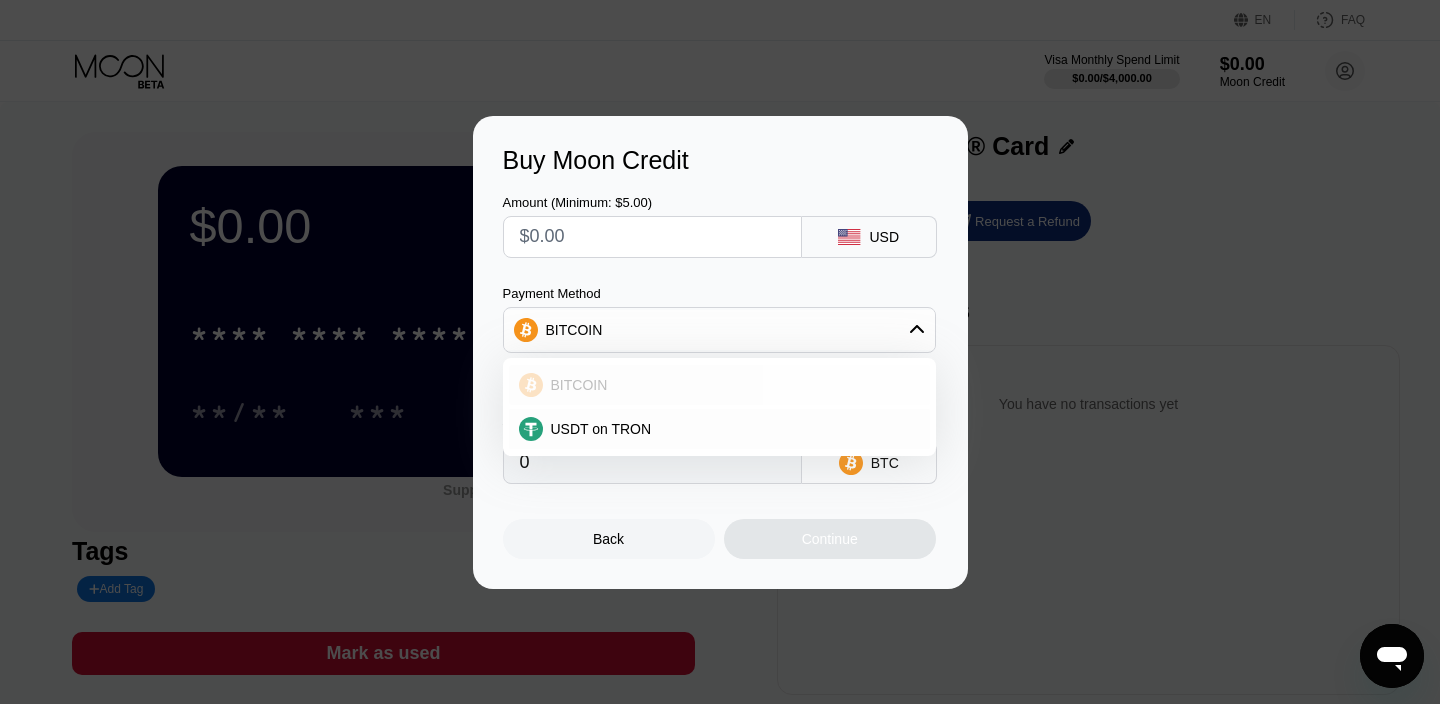 click on "USDT on TRON" at bounding box center (731, 429) 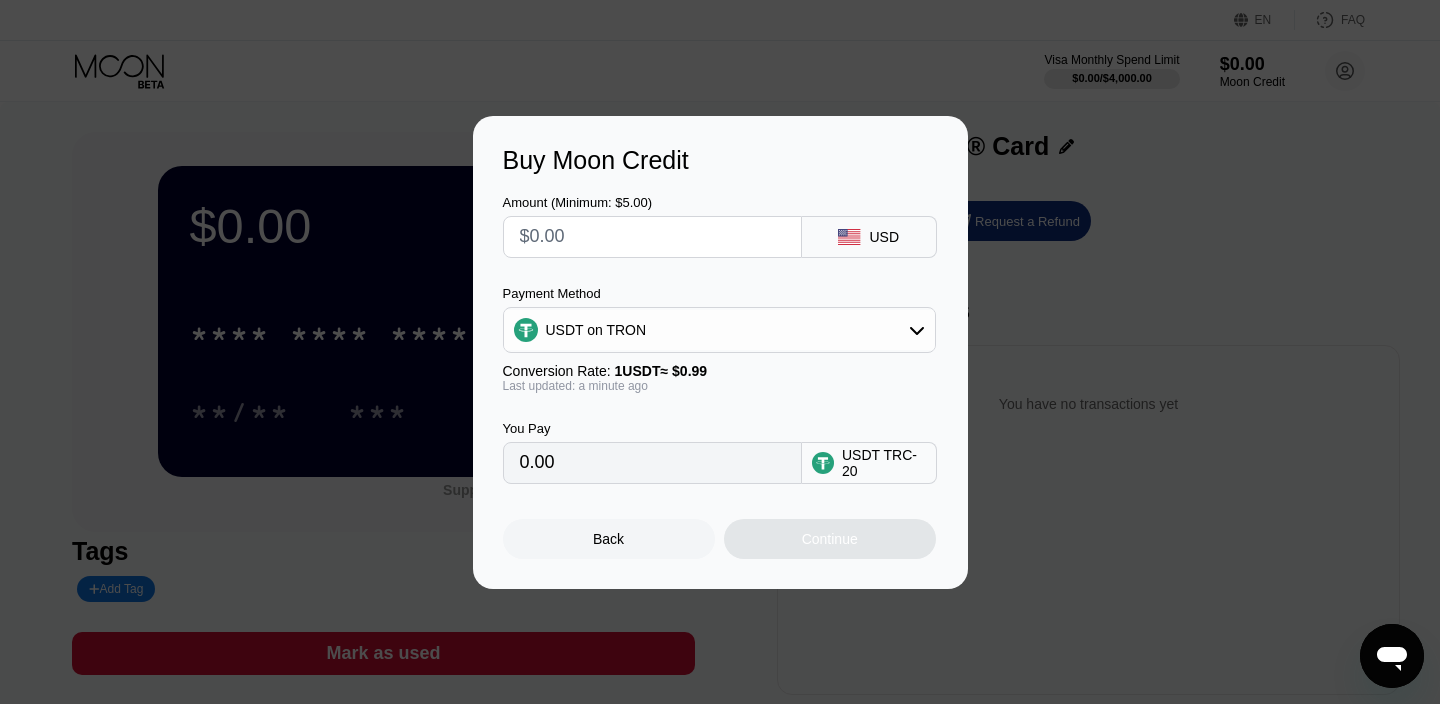 click at bounding box center (652, 237) 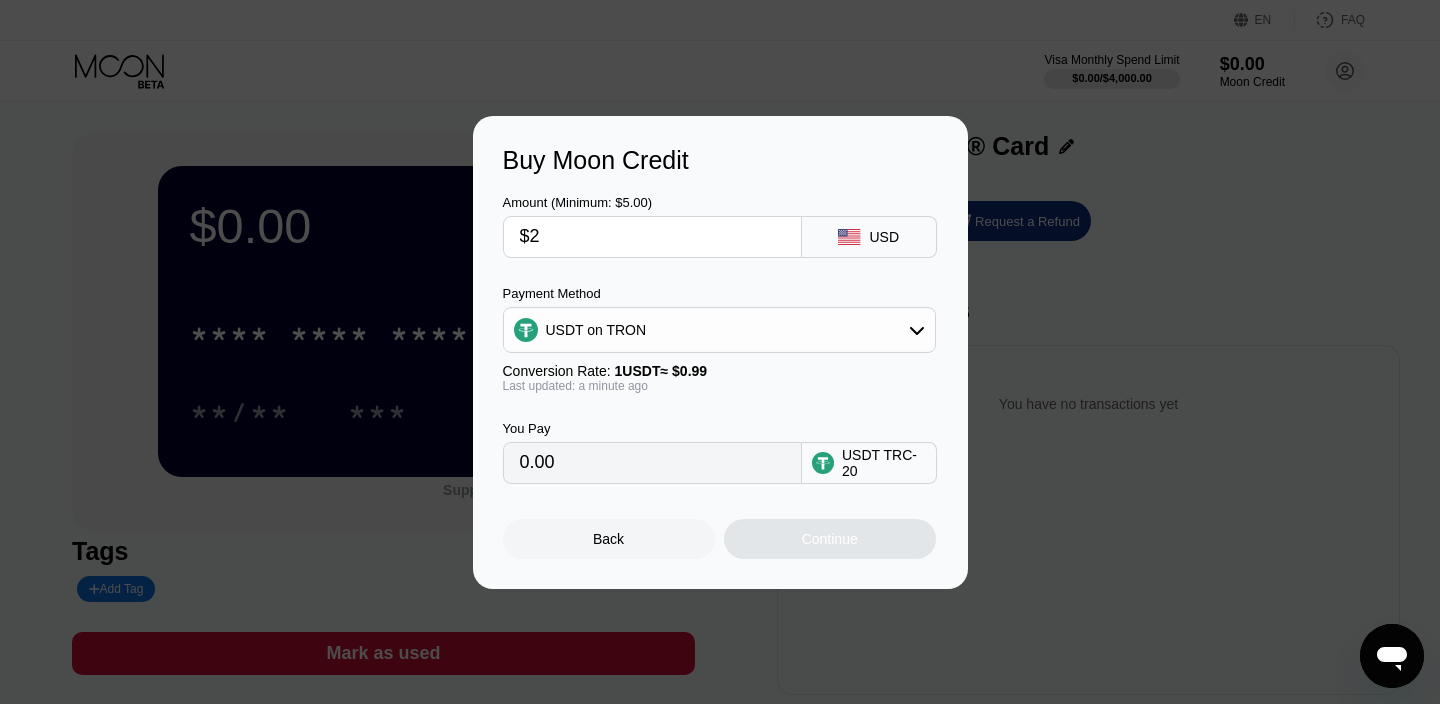 type on "2.02" 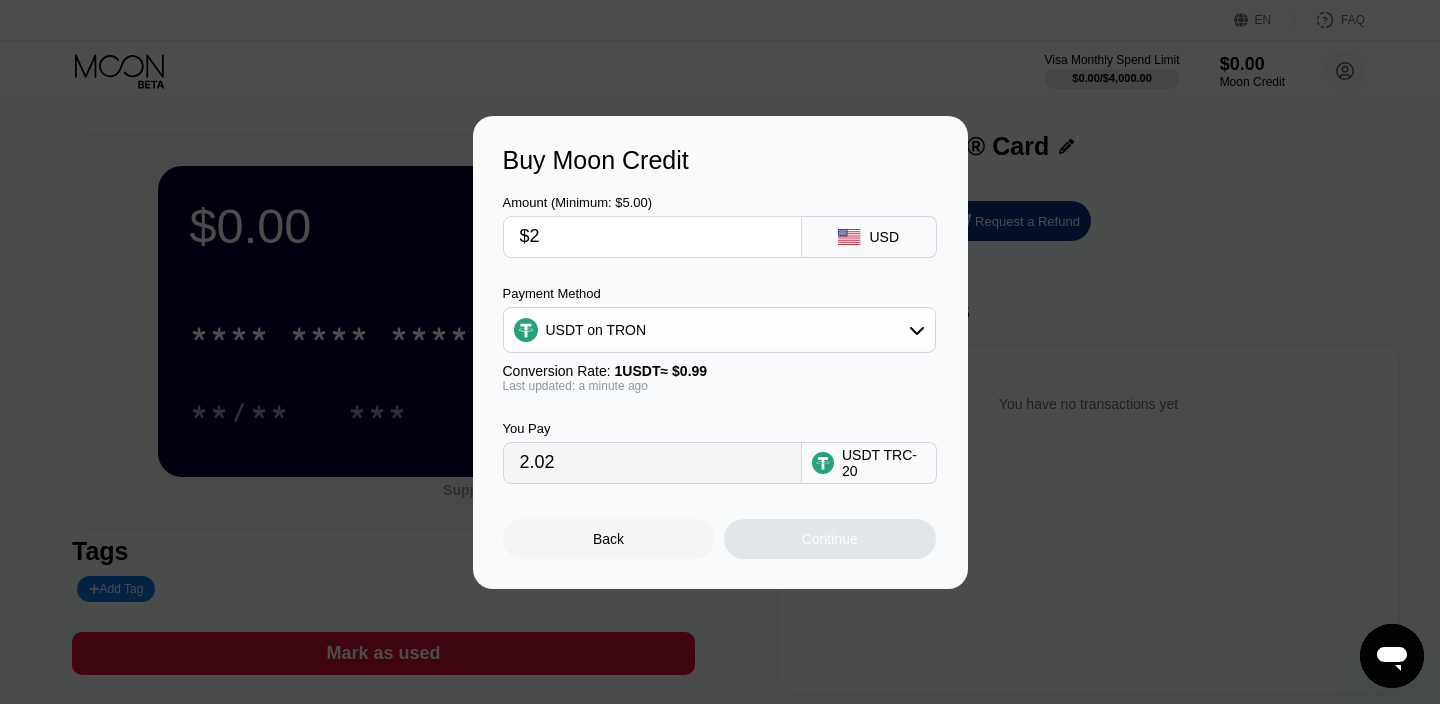 type on "$20" 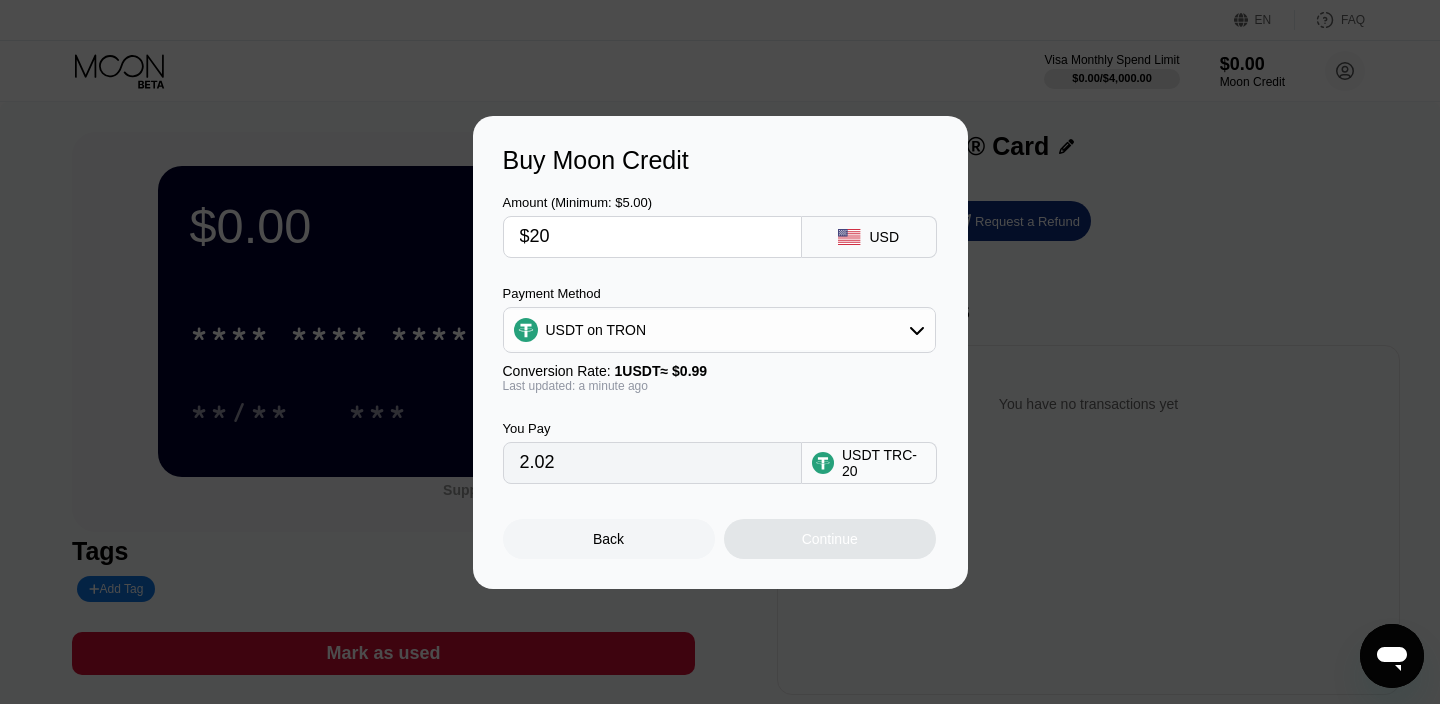 type on "20.20" 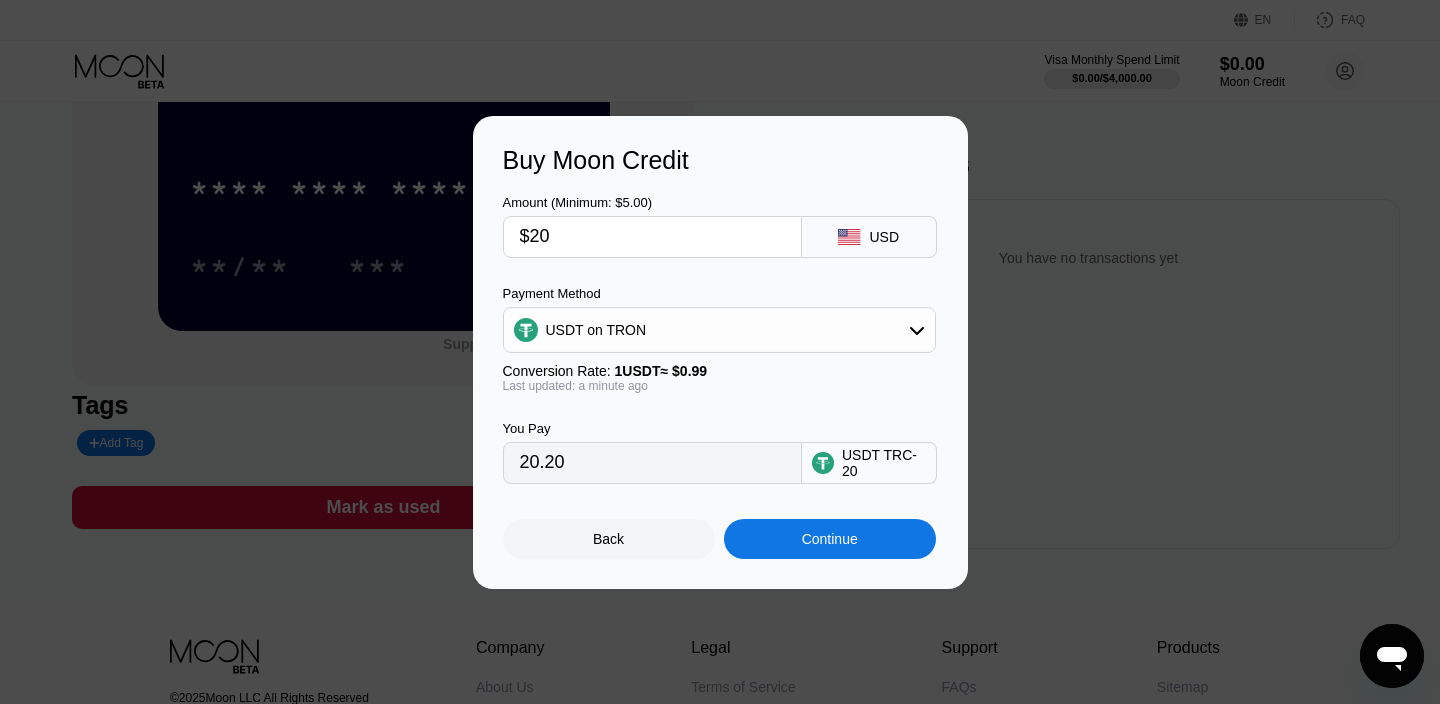 scroll, scrollTop: 153, scrollLeft: 0, axis: vertical 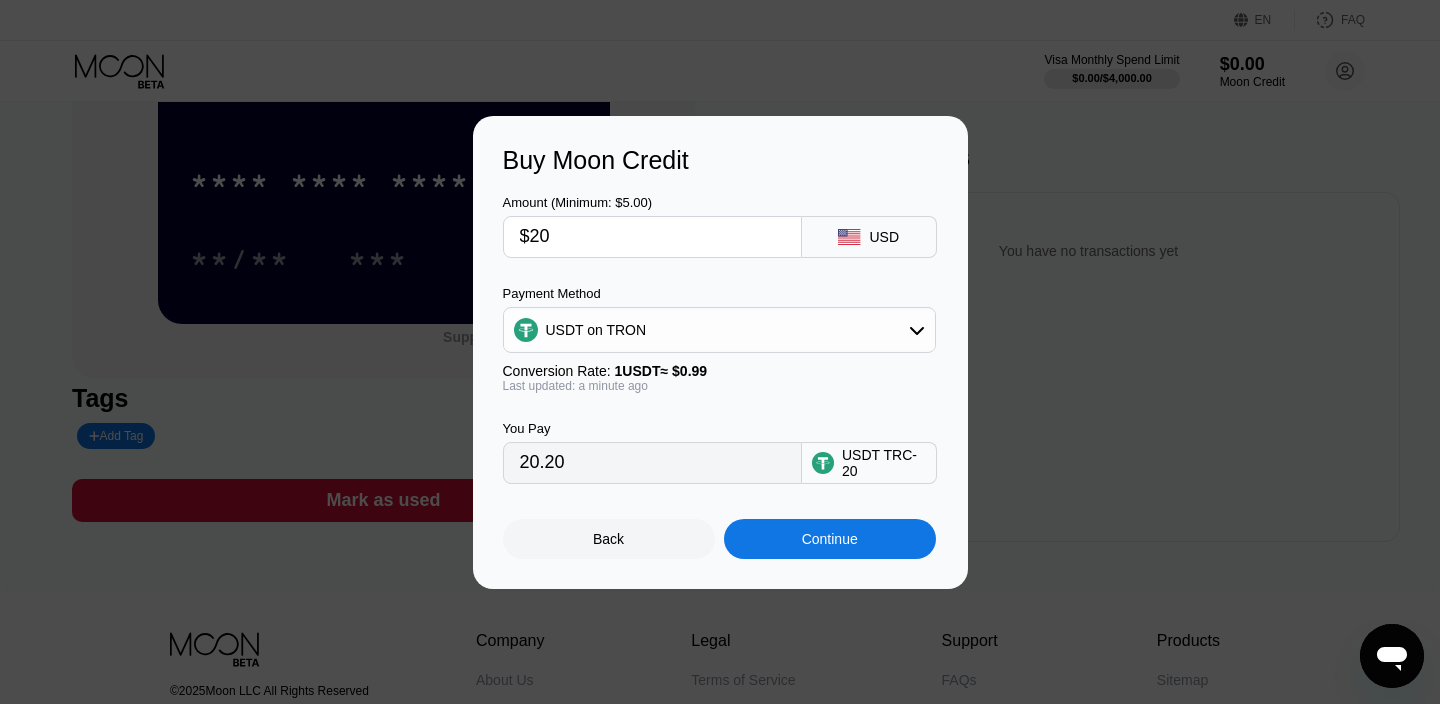 type on "$20" 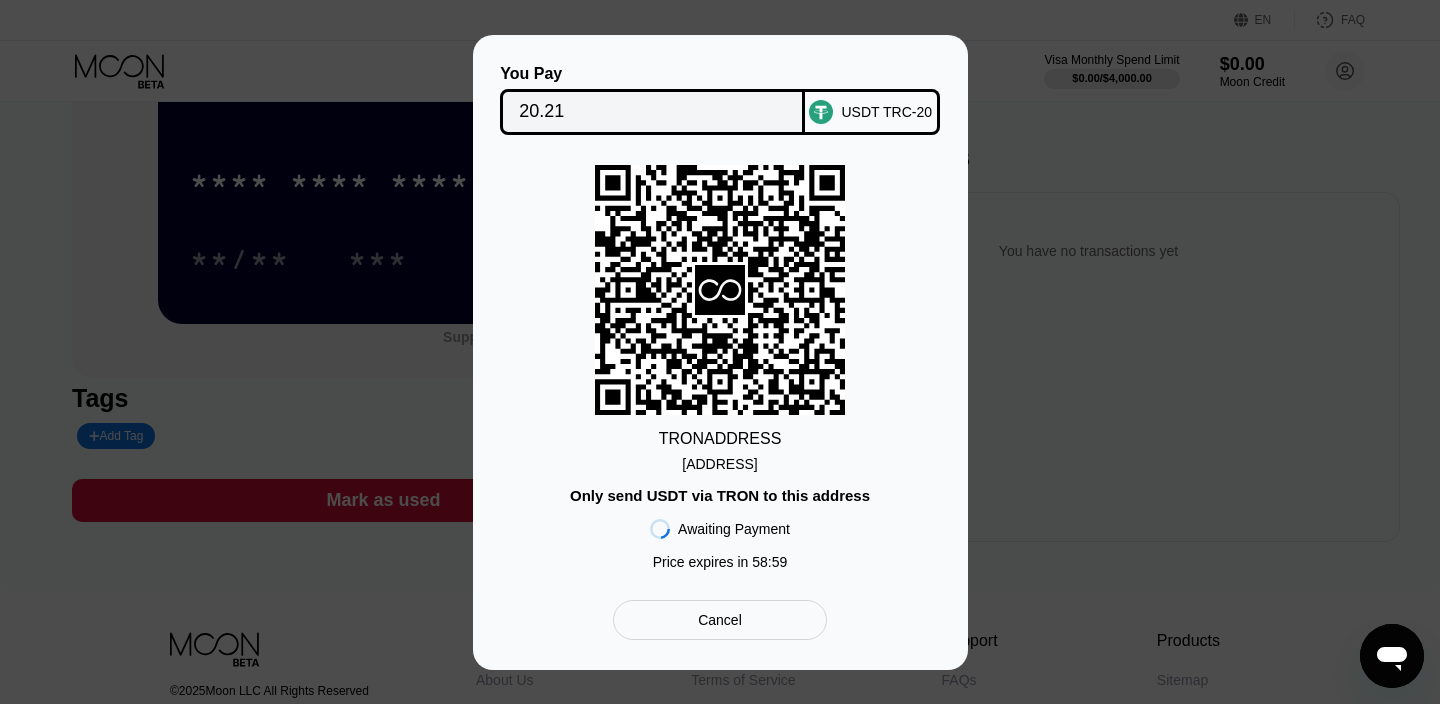 click on "You Pay 20.21 USDT TRC-20 TRON  ADDRESS TXsjMVBntdFScNk...APT9XgtVdTFjH7f Only send USDT via TRON to this address Awaiting Payment Price expires in   58 : 59 Cancel" at bounding box center [720, 352] 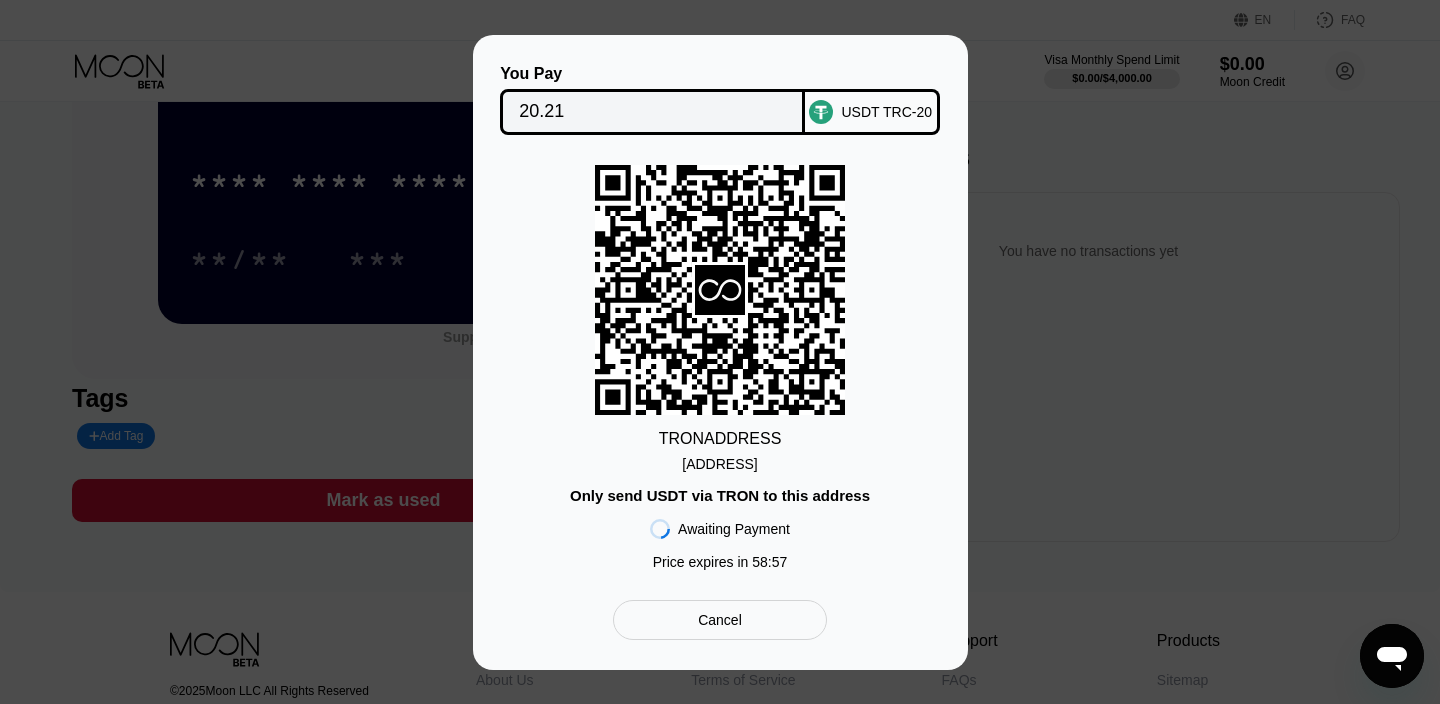 click on "Cancel" at bounding box center [720, 620] 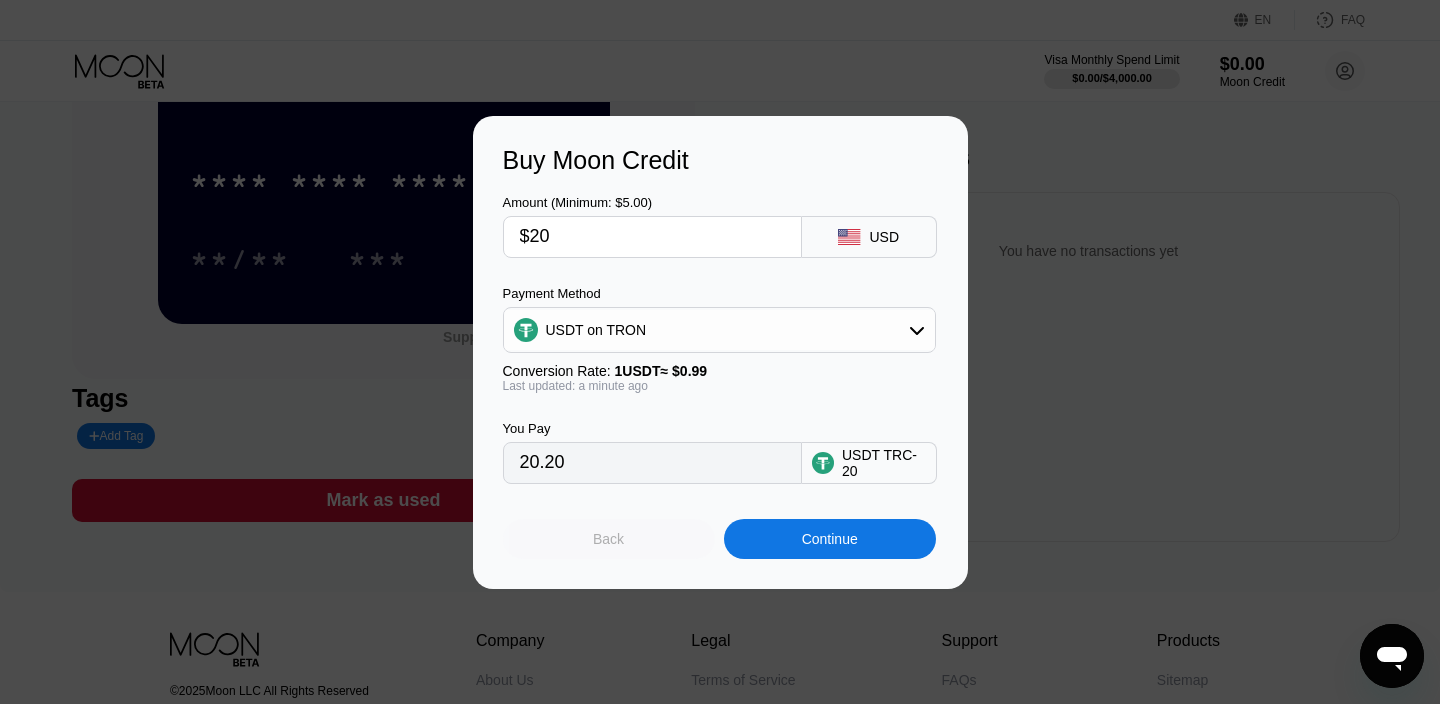 click on "Back" at bounding box center (609, 539) 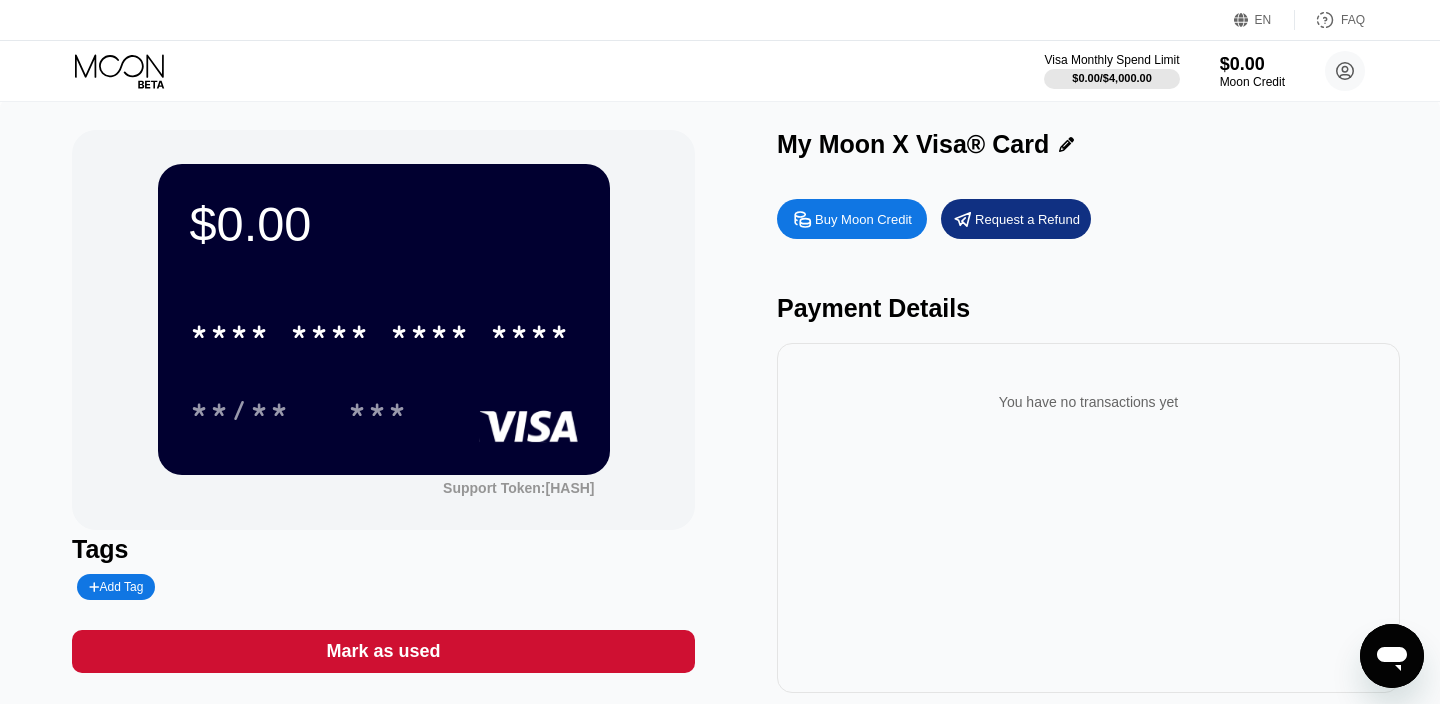 scroll, scrollTop: 0, scrollLeft: 0, axis: both 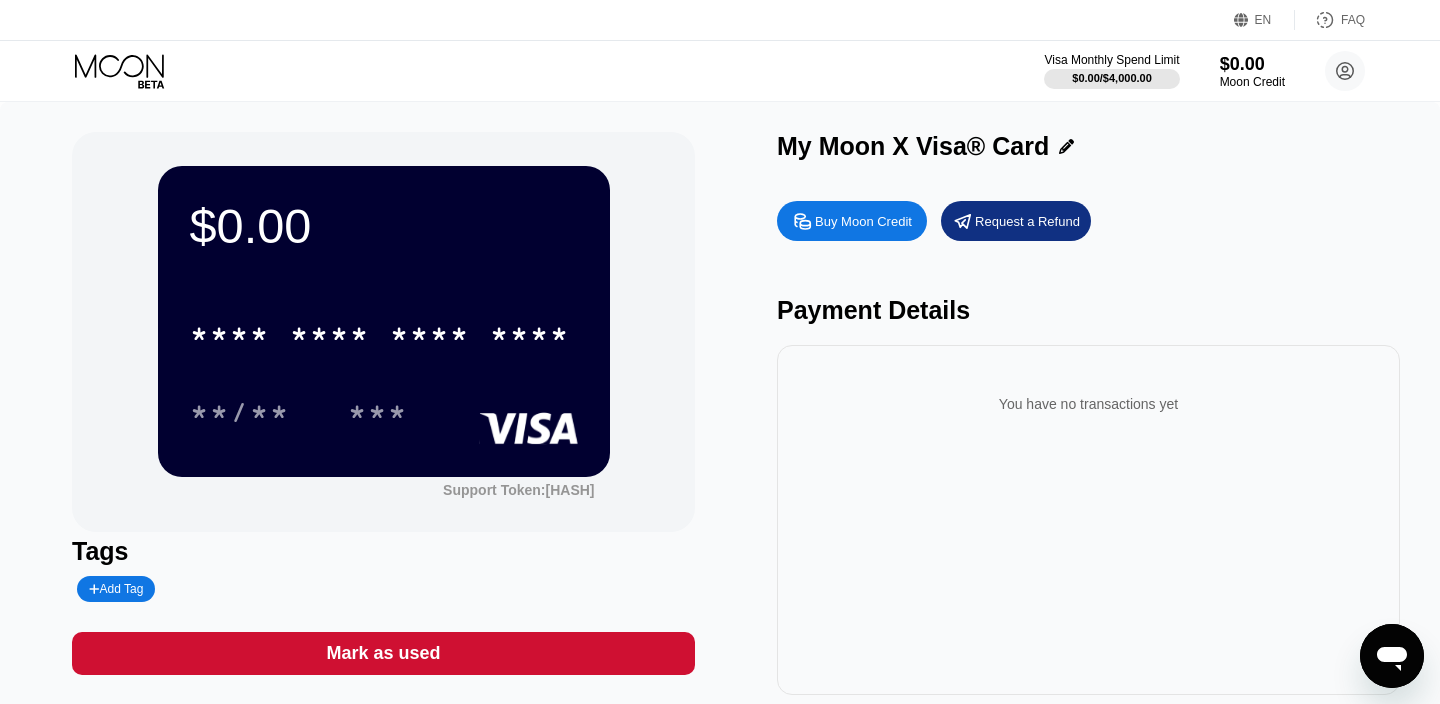 click on "FAQ" at bounding box center (1353, 20) 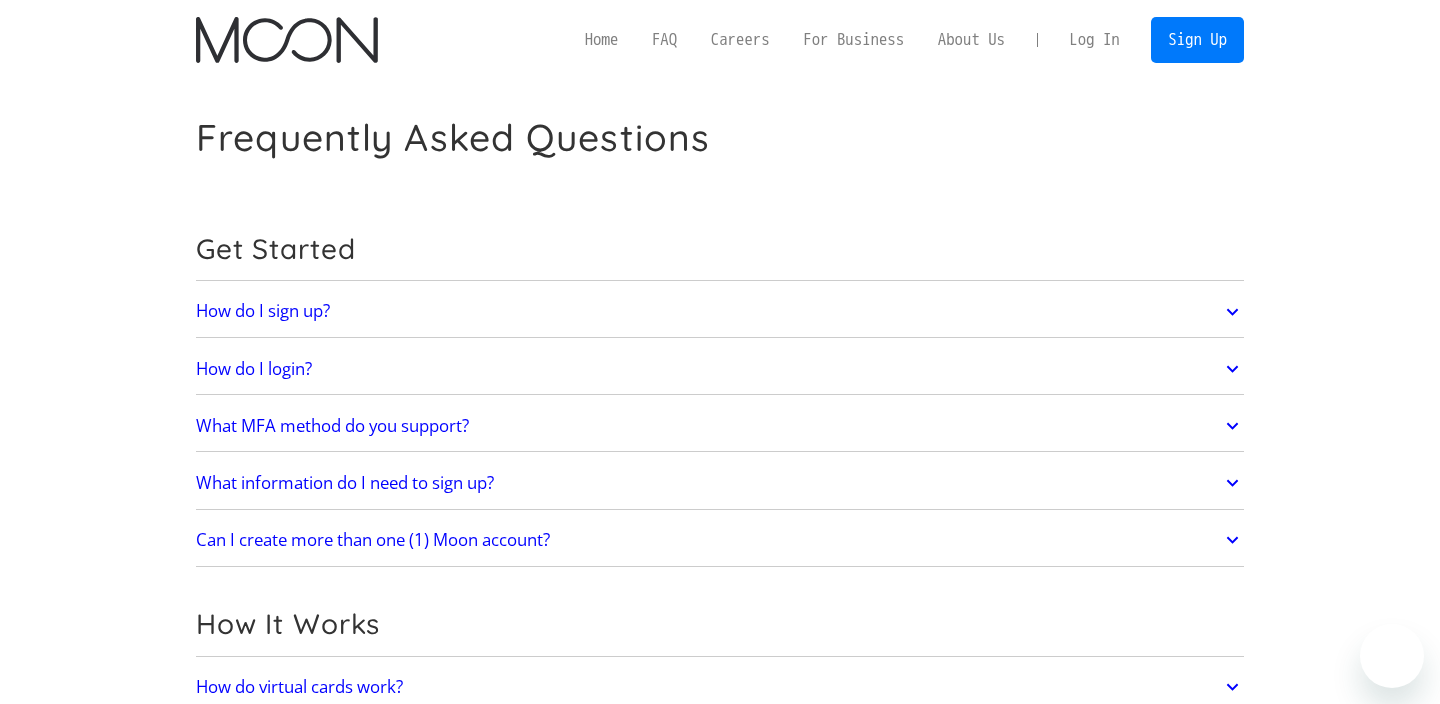 scroll, scrollTop: 0, scrollLeft: 0, axis: both 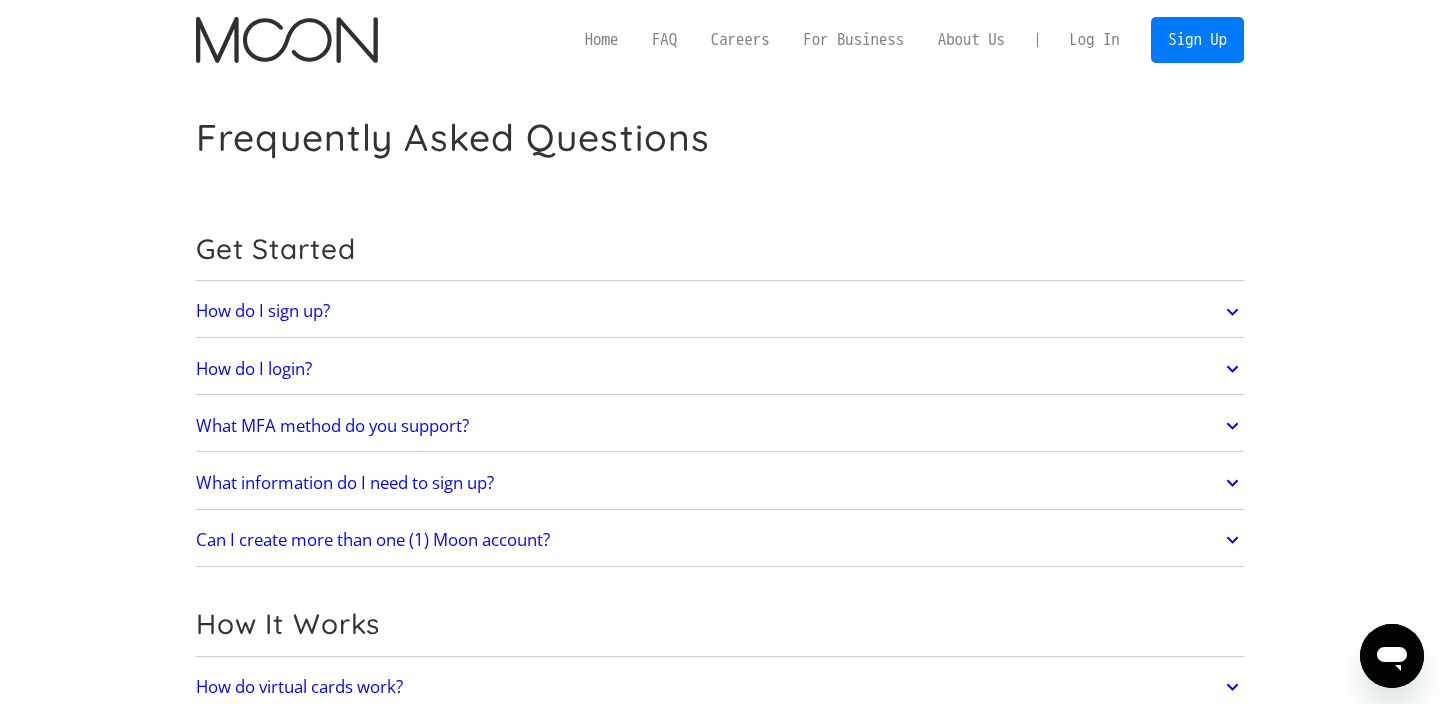 click on "What MFA method do you support?" at bounding box center (720, 426) 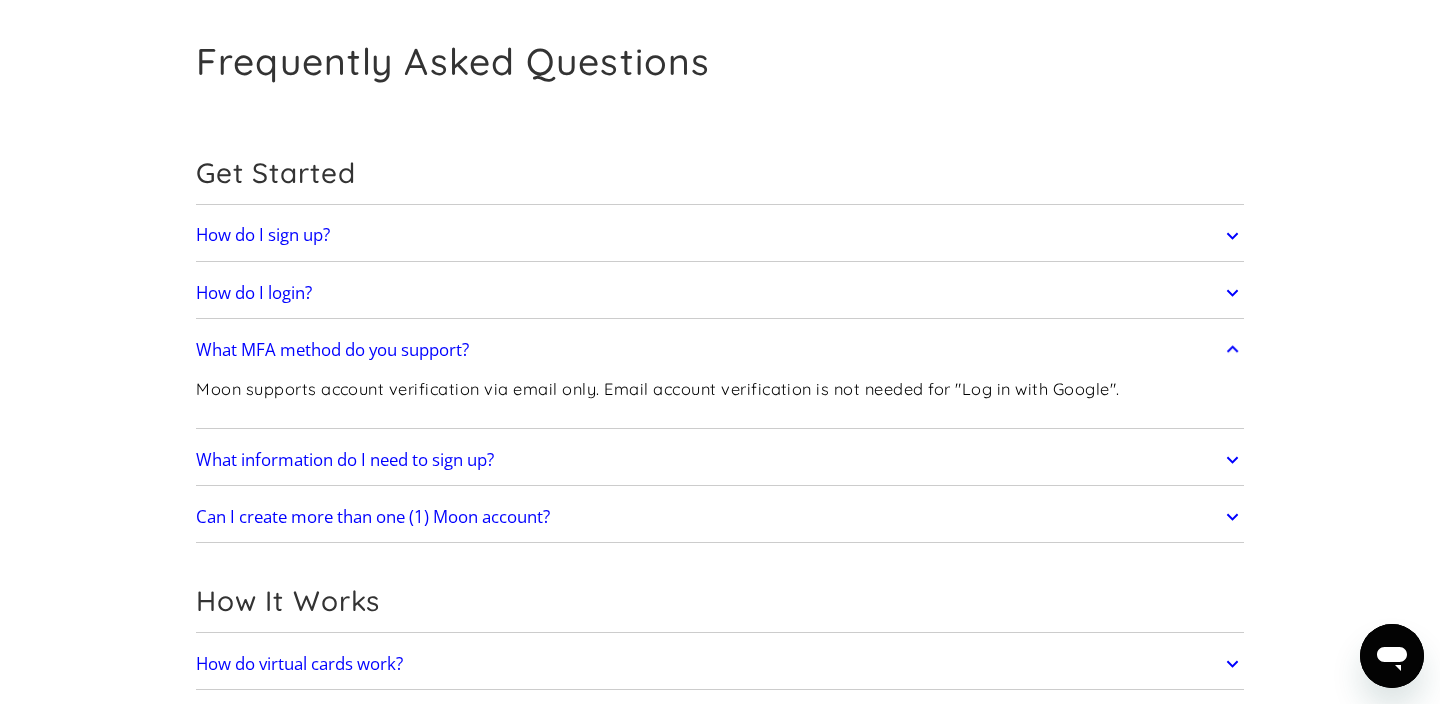 scroll, scrollTop: 80, scrollLeft: 0, axis: vertical 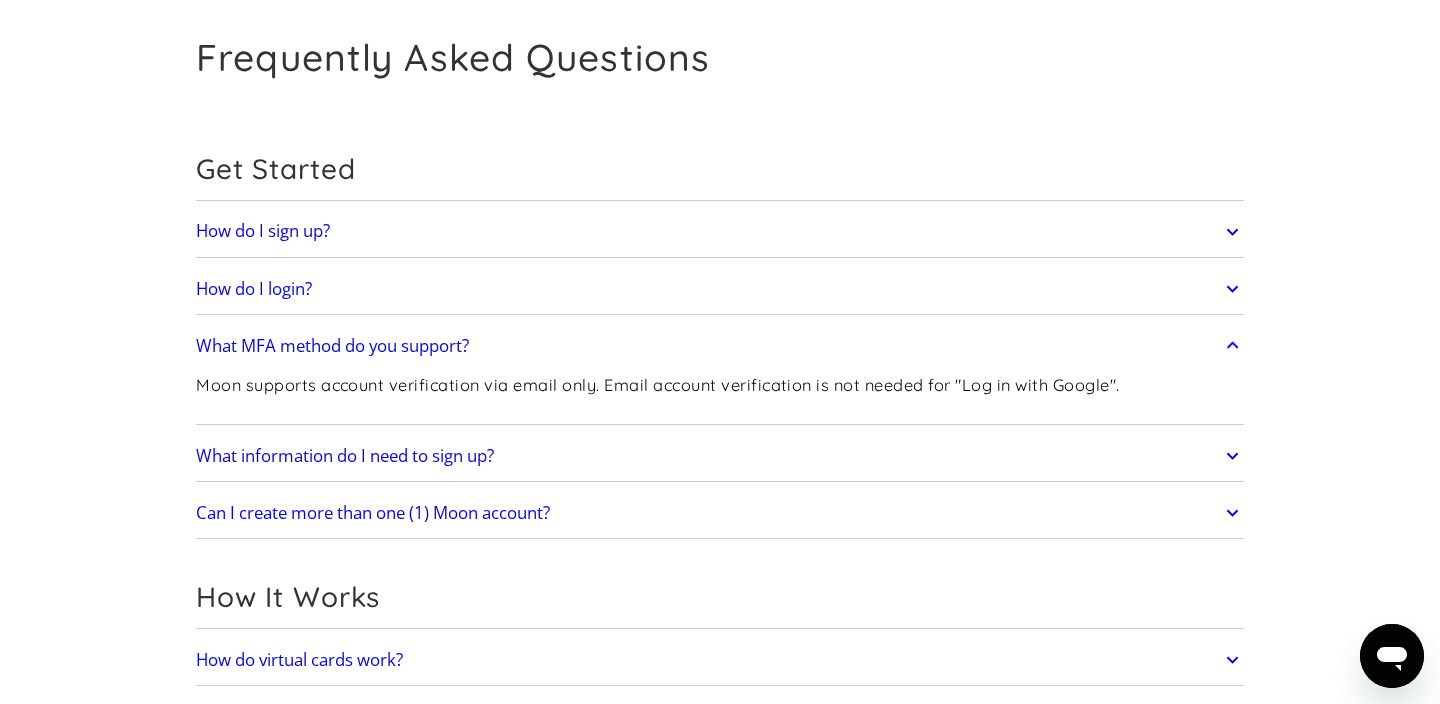 click on "What information do I need to sign up?" at bounding box center [720, 456] 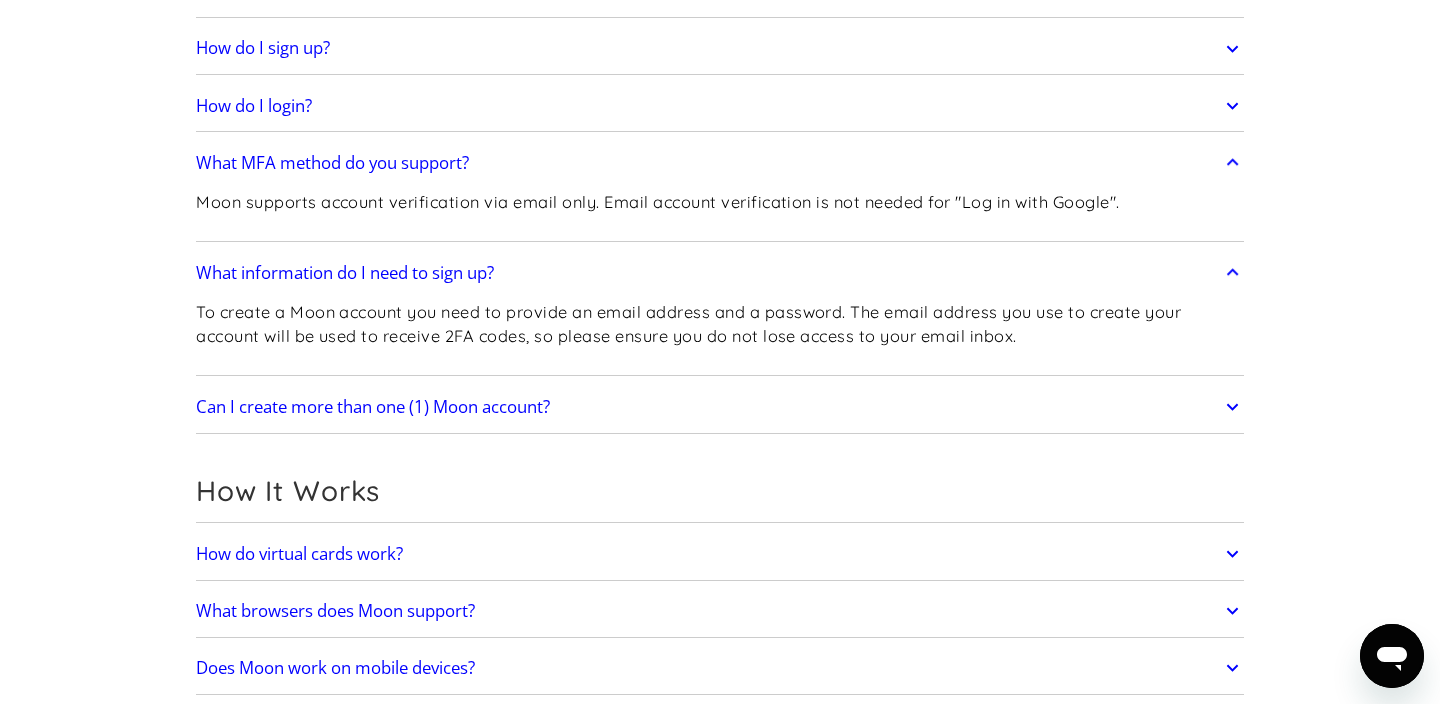 scroll, scrollTop: 471, scrollLeft: 0, axis: vertical 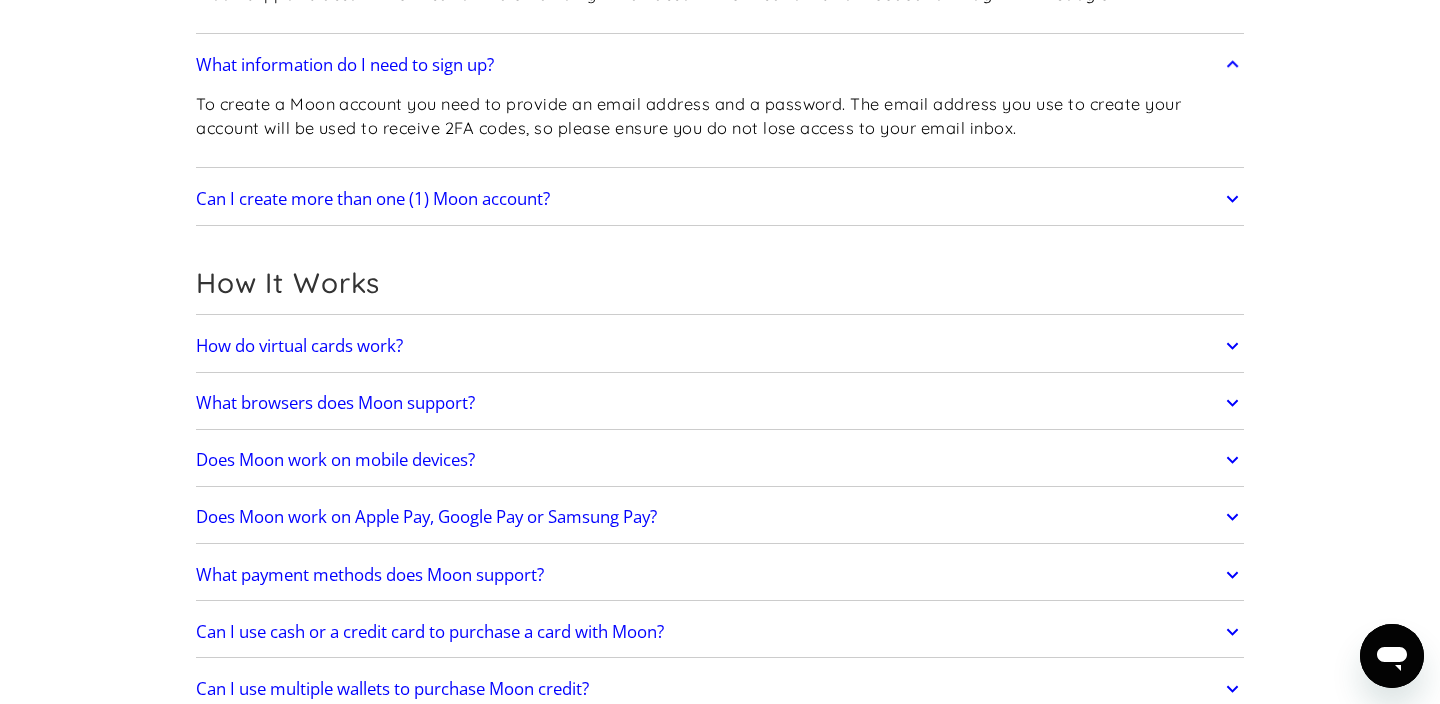 click on "Does Moon work on Apple Pay, Google Pay or Samsung Pay?" at bounding box center (426, 517) 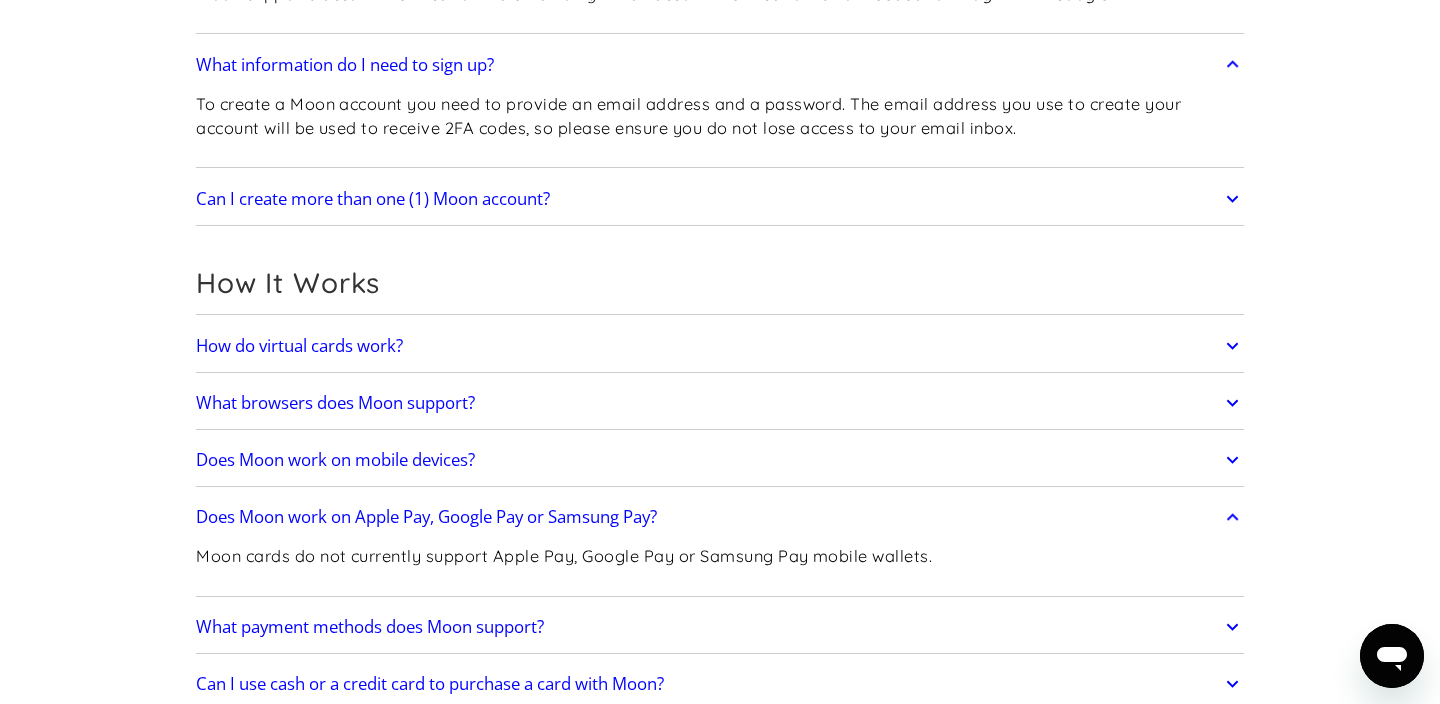 scroll, scrollTop: 794, scrollLeft: 0, axis: vertical 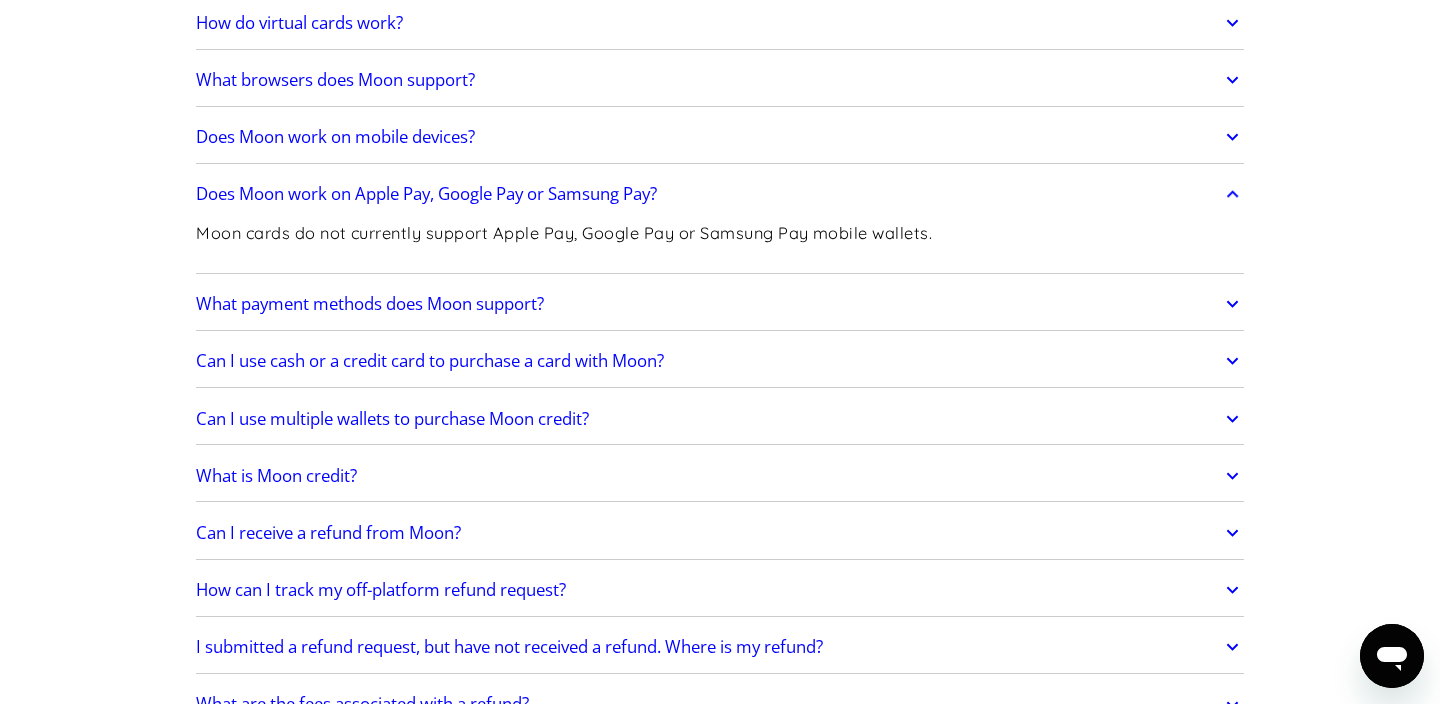 click on "Can I receive a refund from Moon? Certain products offered by Moon are non-refundable. For example, branded gift cards are non-refundable. Moon Credit is refundable on a case by case basis. In order to submit a refund request for Moon Credit, please follow these steps: From your dashboard on paywithmoon.com, click on "Moon Credit" at the top-right of your navigation bar. Under Moon Credit, select "Request a Refund". Follow the instructions to submit your request.  Please note that refunds are processed in Bitcoin and sent on chain. Moon calculates the amount of Bitcoin to be refunded based on its dollar value at the time of the refund submission. This includes deducting any fees, including variable network and partner fees. If your refund request is approved, the refund will likely be sent within five (5) business days of submission." at bounding box center (720, 533) 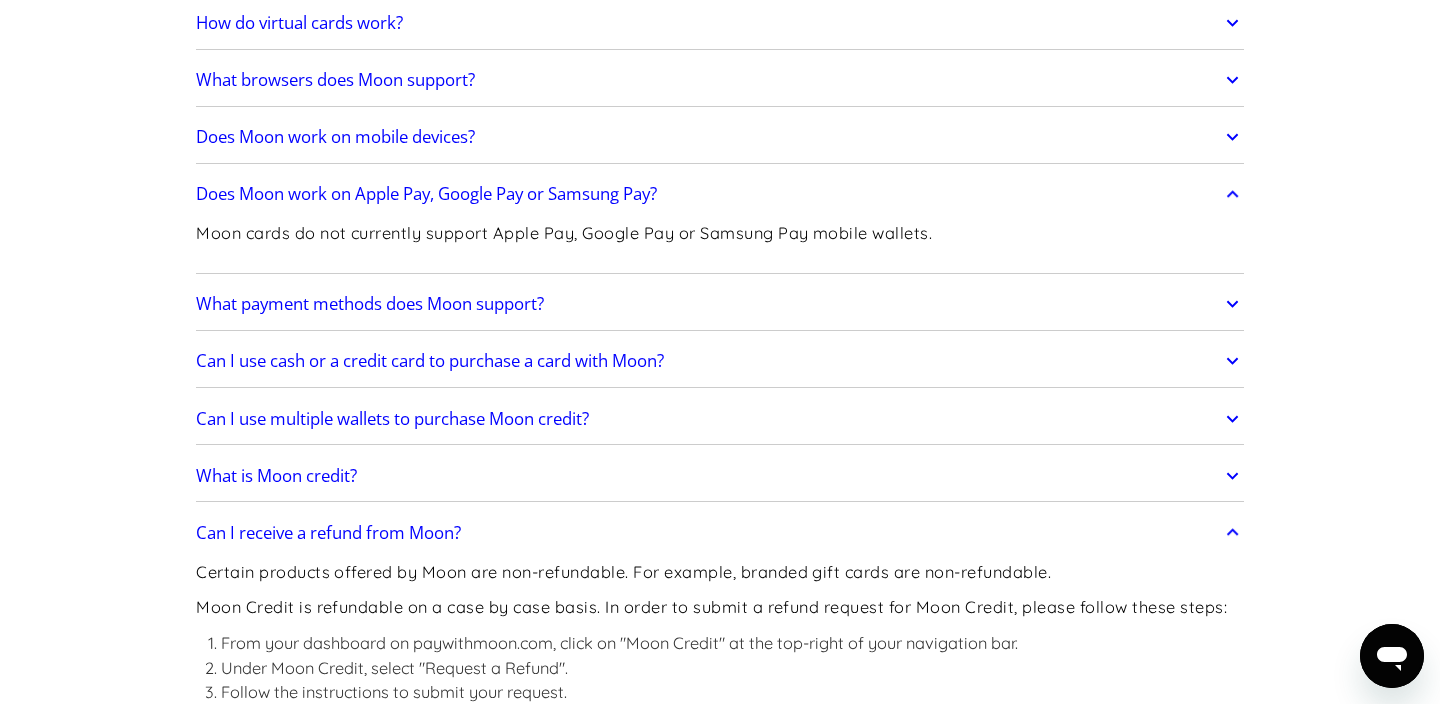 click on "What is Moon credit? Moon Credit is store credit spendable across the Moon eCommerce platform and our various products and services." at bounding box center [720, 476] 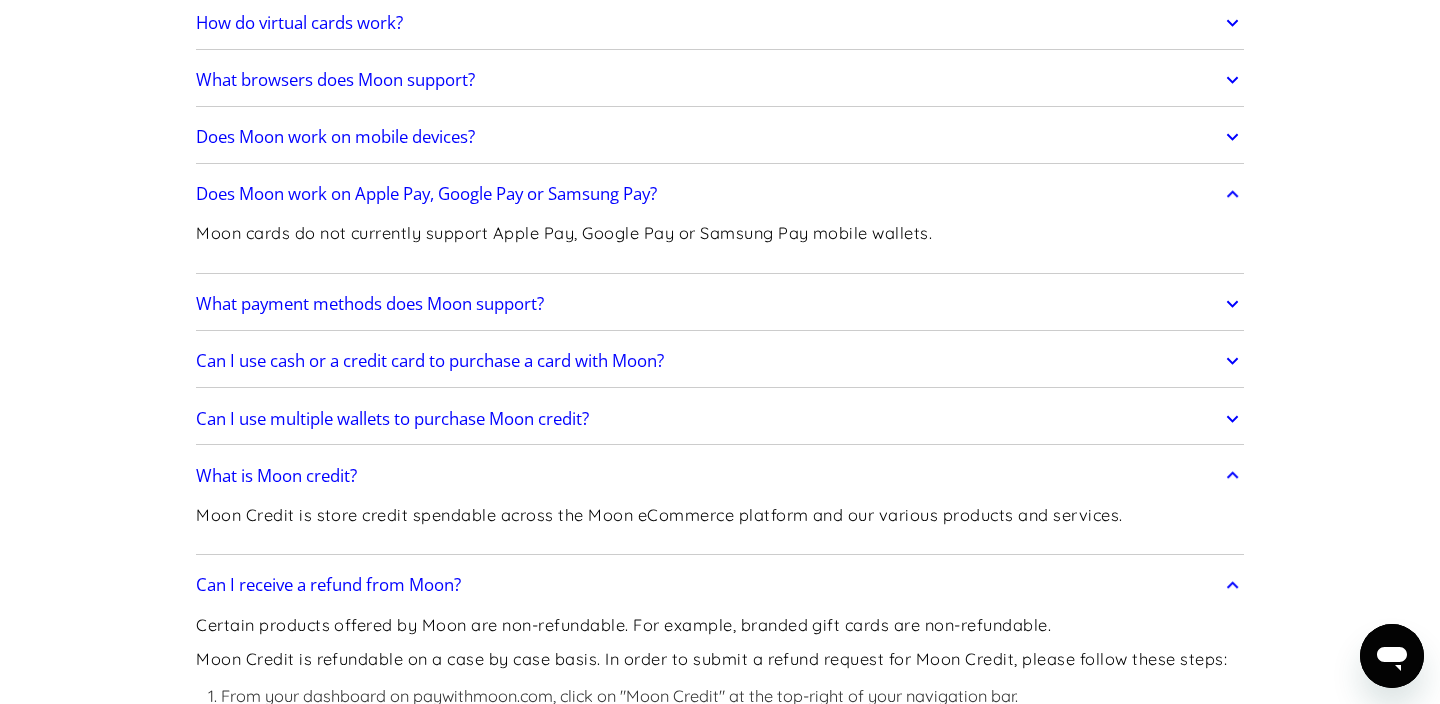 scroll, scrollTop: 0, scrollLeft: 0, axis: both 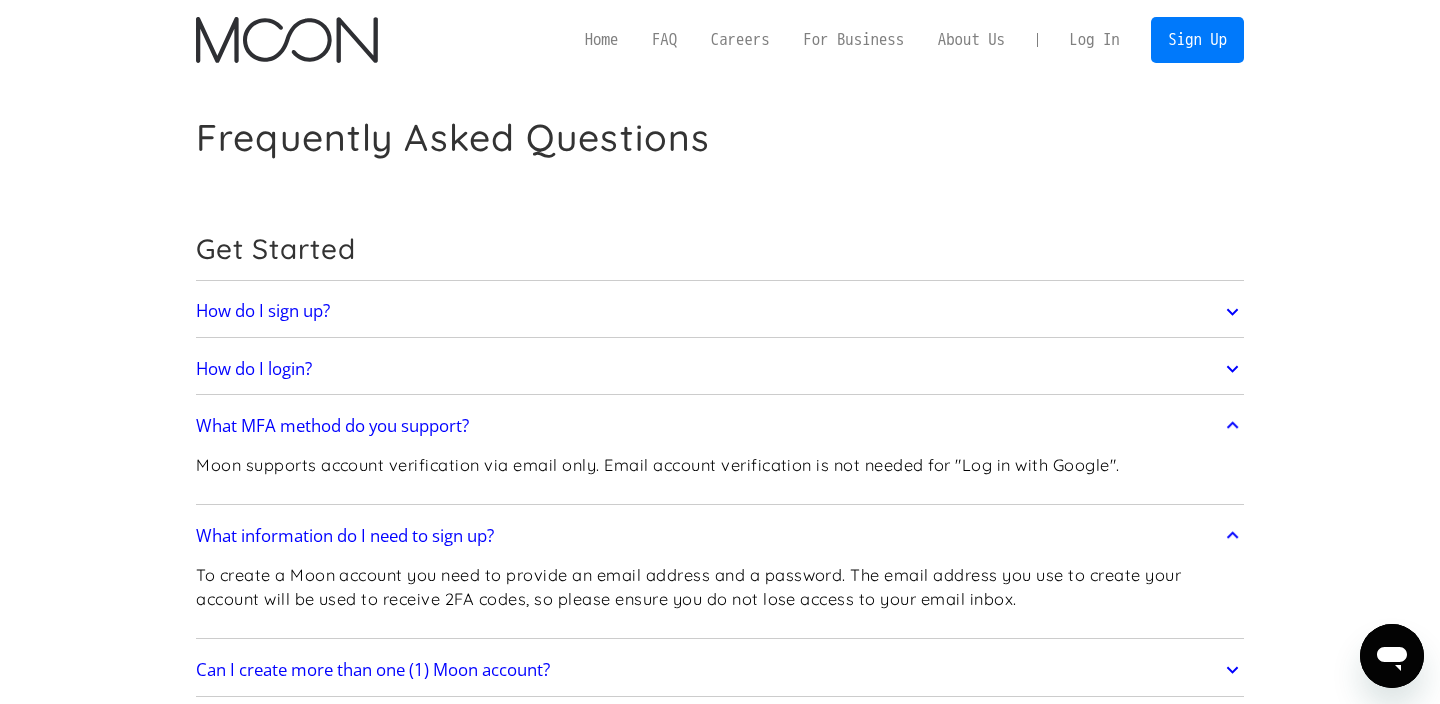 click at bounding box center [286, 40] 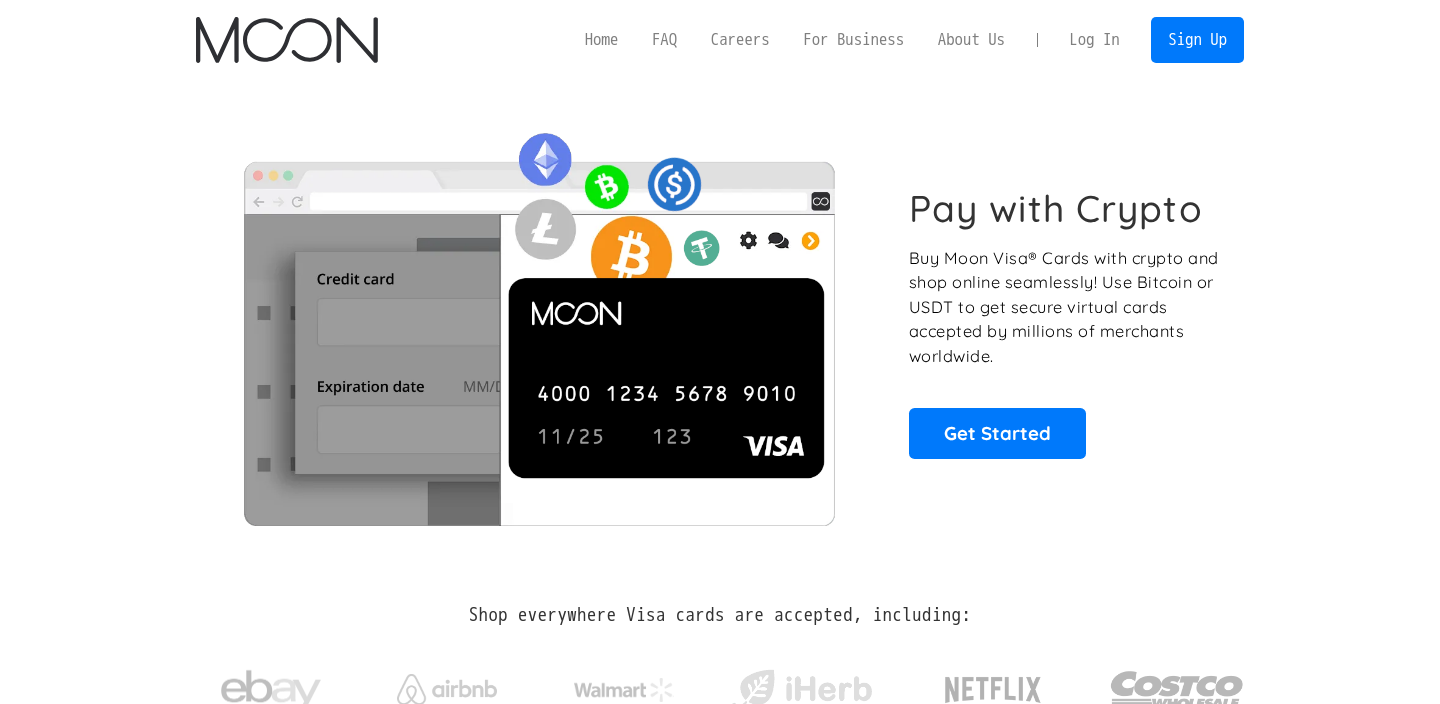 scroll, scrollTop: 0, scrollLeft: 0, axis: both 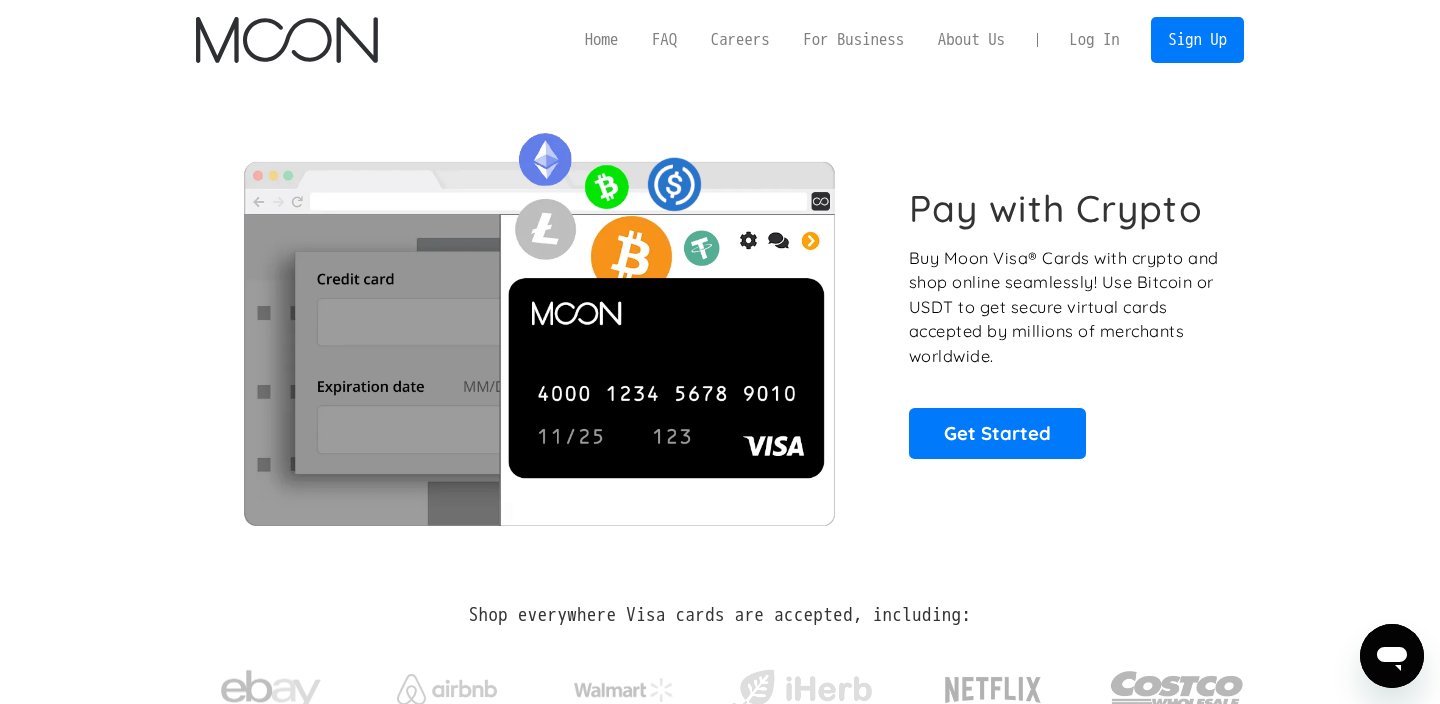 click on "Log In" at bounding box center (1094, 40) 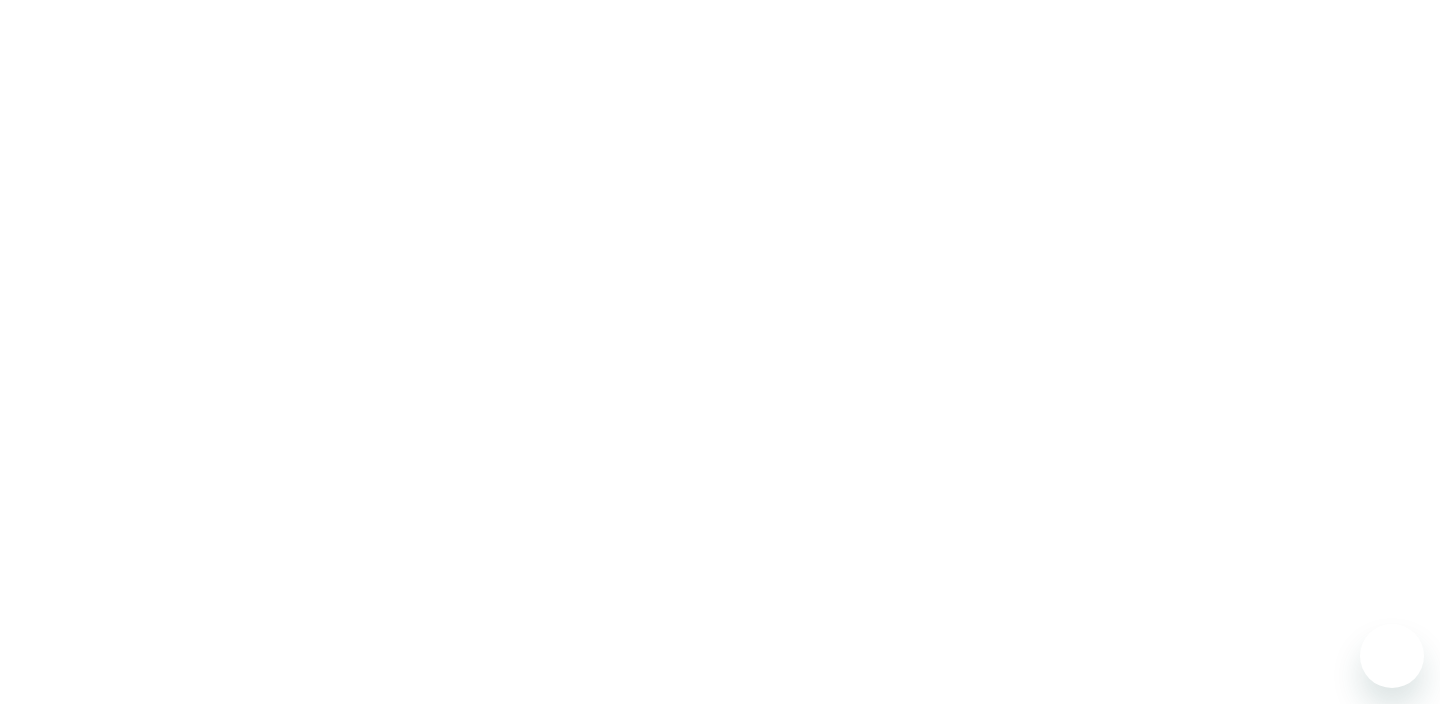 scroll, scrollTop: 0, scrollLeft: 0, axis: both 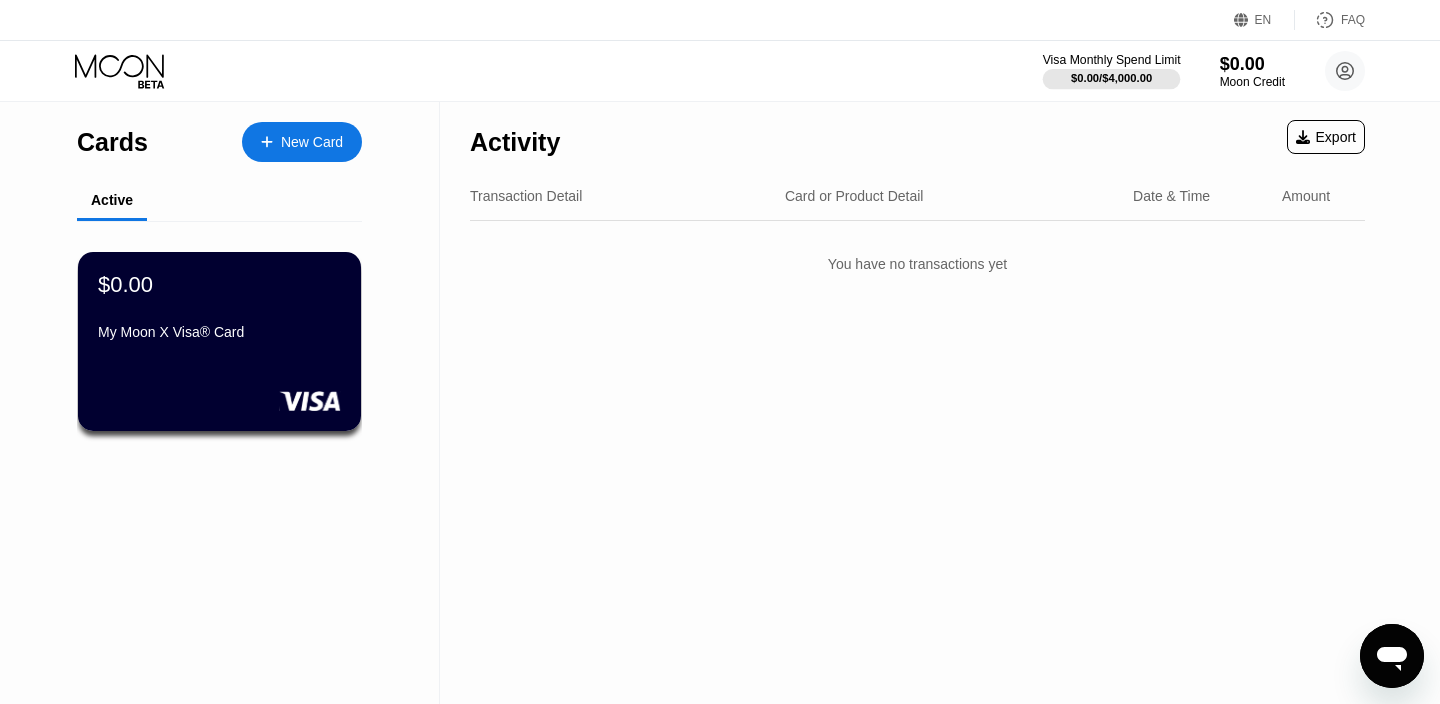 click on "$0.00 / $4,000.00" at bounding box center (1111, 78) 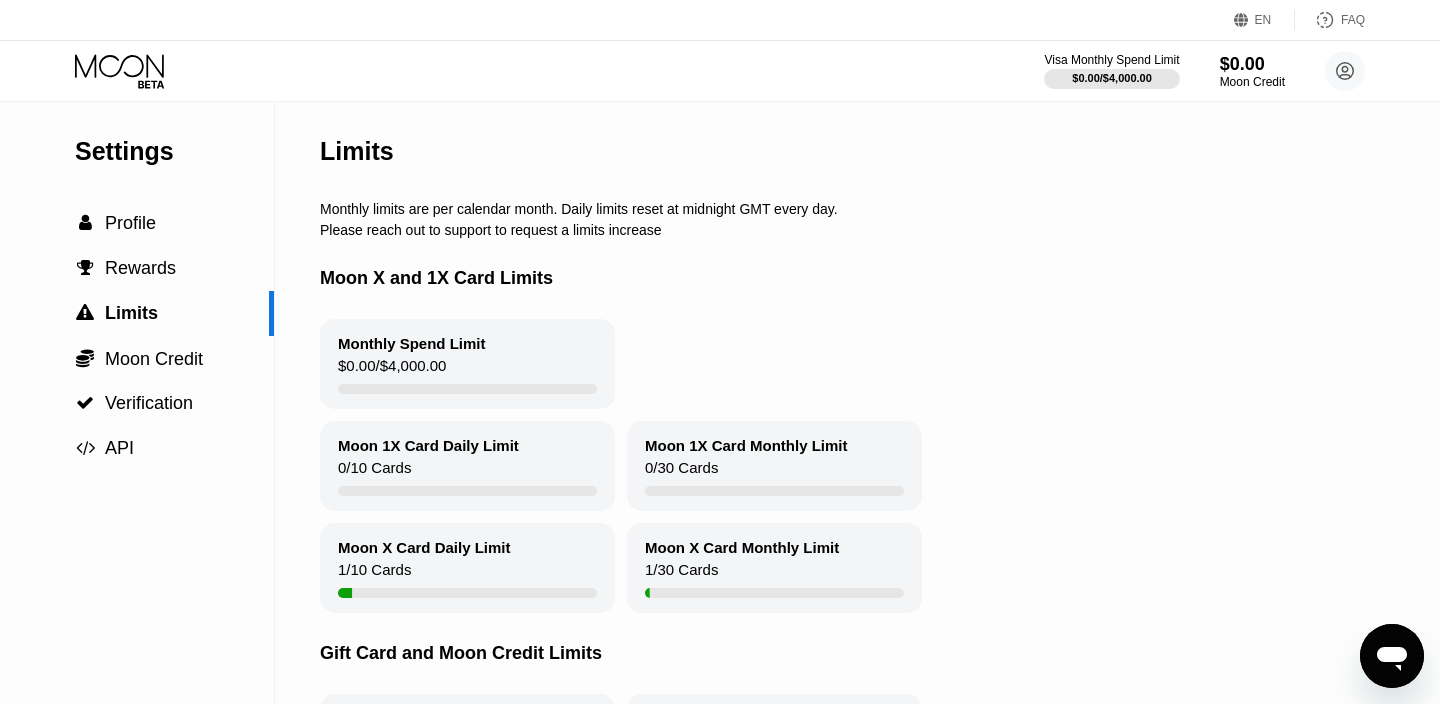 click on "Moon X and 1X Card Limits" at bounding box center [896, 278] 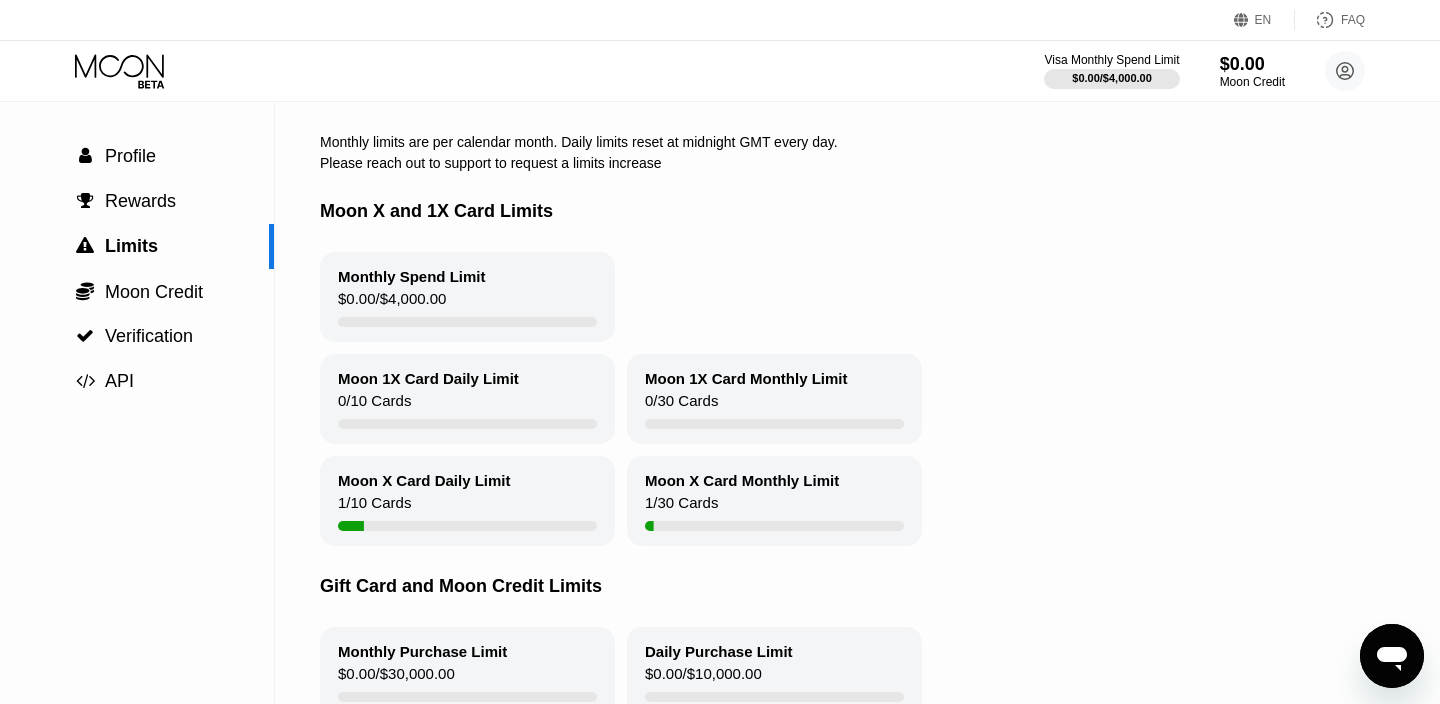 scroll, scrollTop: 31, scrollLeft: 0, axis: vertical 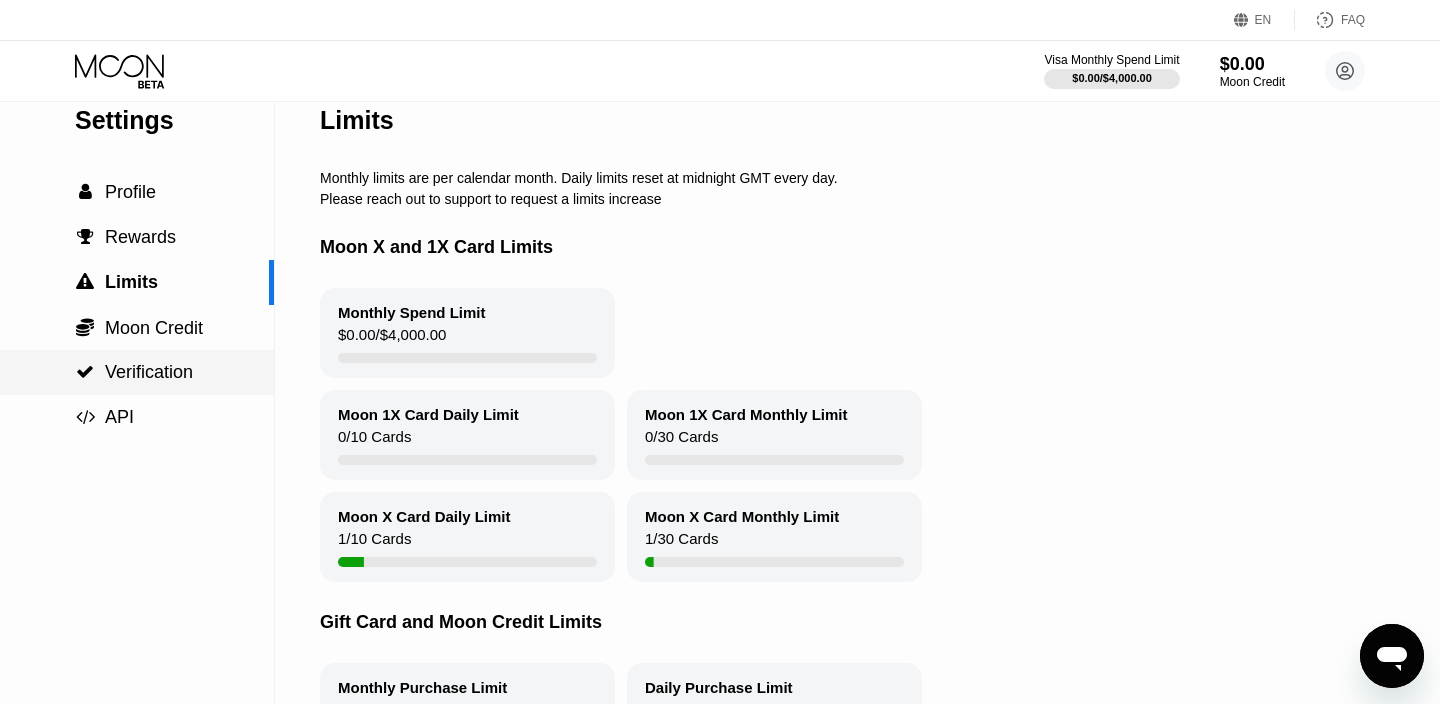 click on "Verification" at bounding box center (149, 372) 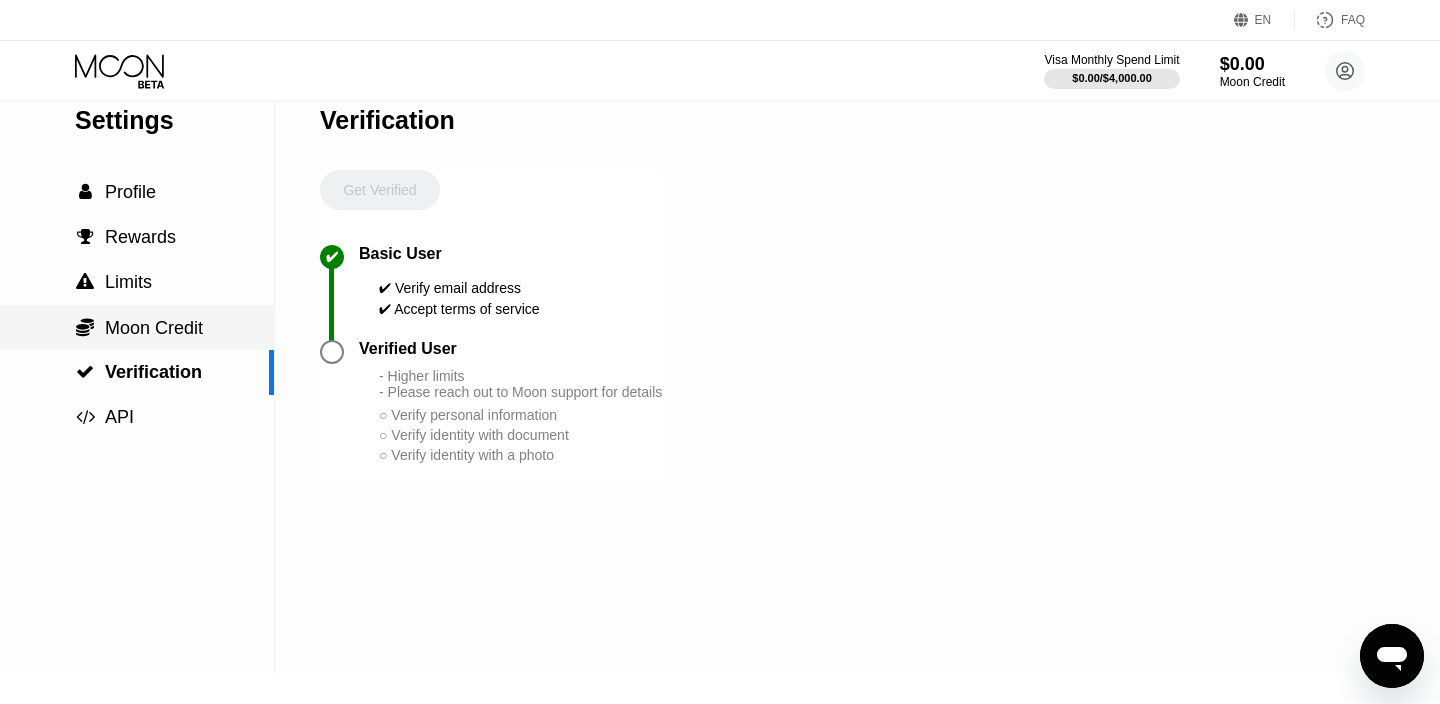 scroll, scrollTop: 0, scrollLeft: 0, axis: both 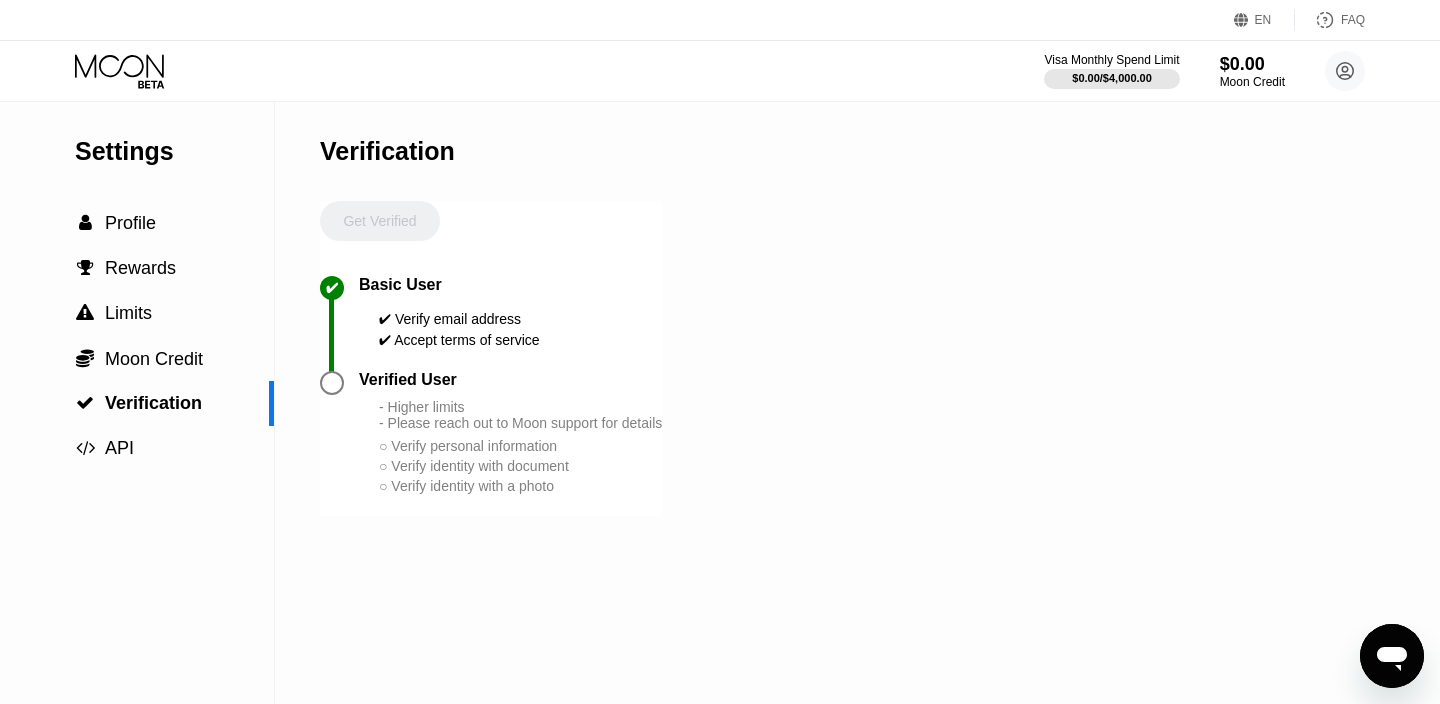 click on "Get Verified" at bounding box center [380, 238] 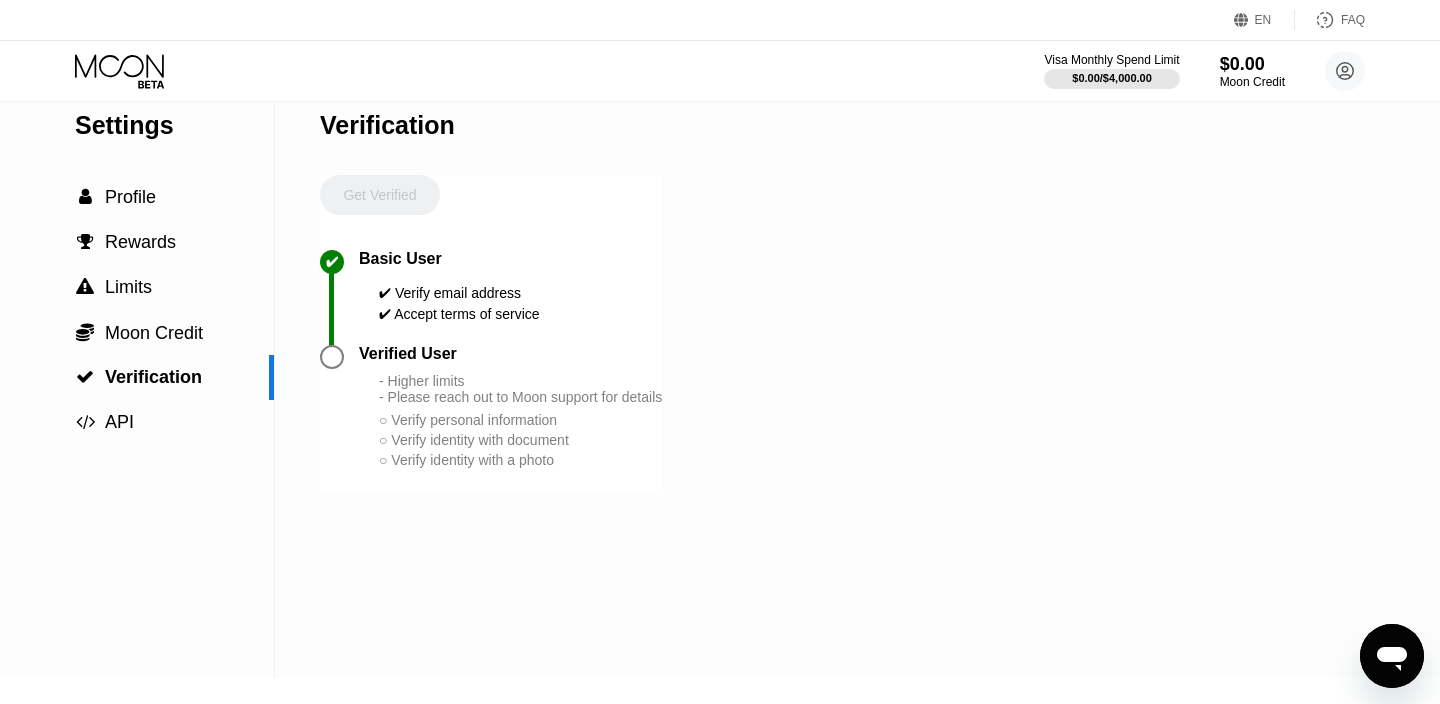 scroll, scrollTop: 0, scrollLeft: 0, axis: both 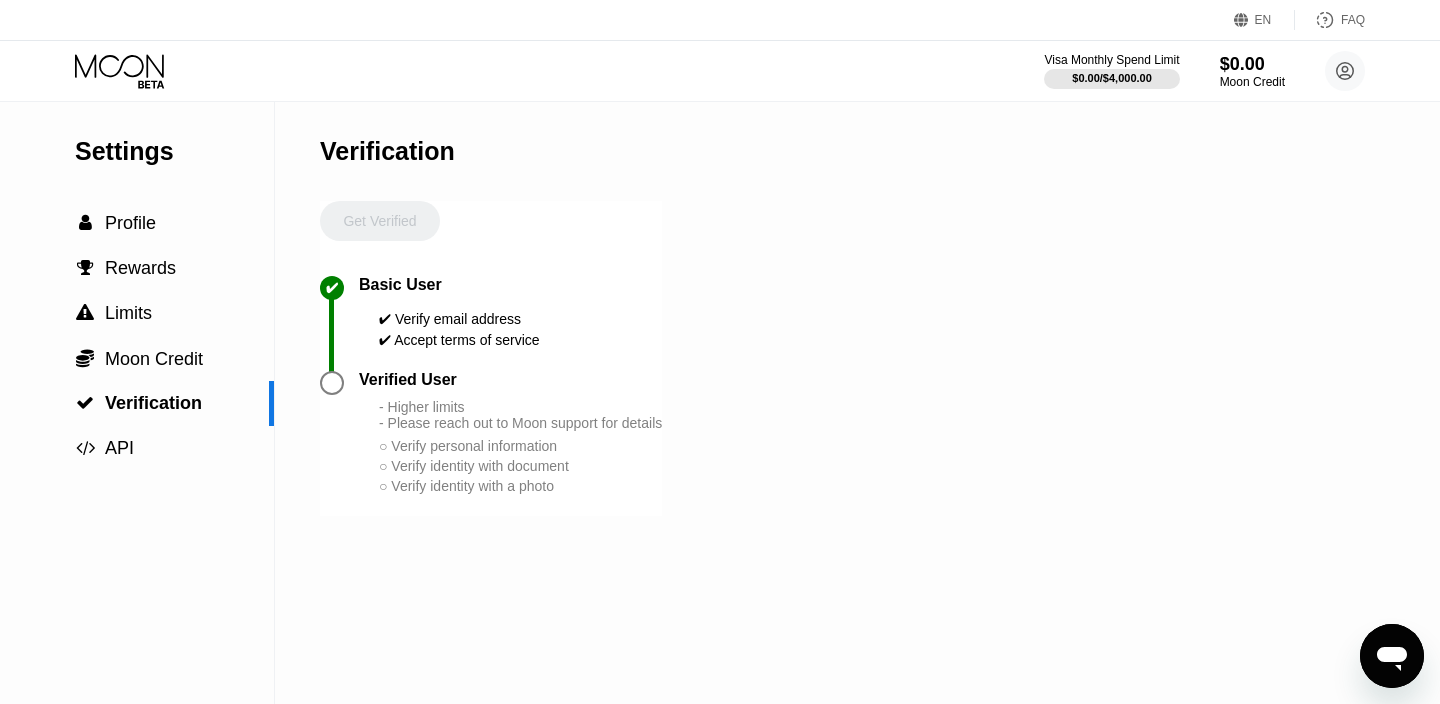 click on "Verification" at bounding box center (491, 151) 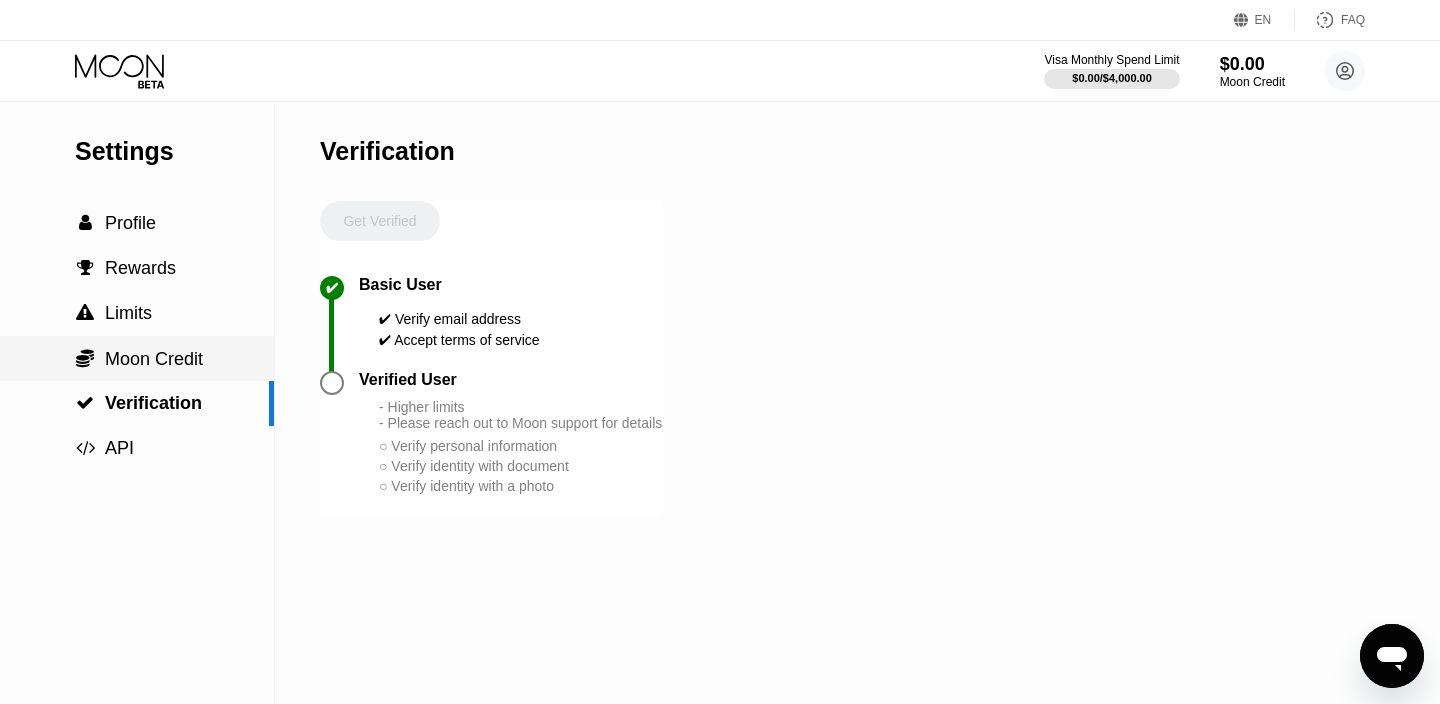 click on " Moon Credit" at bounding box center (137, 358) 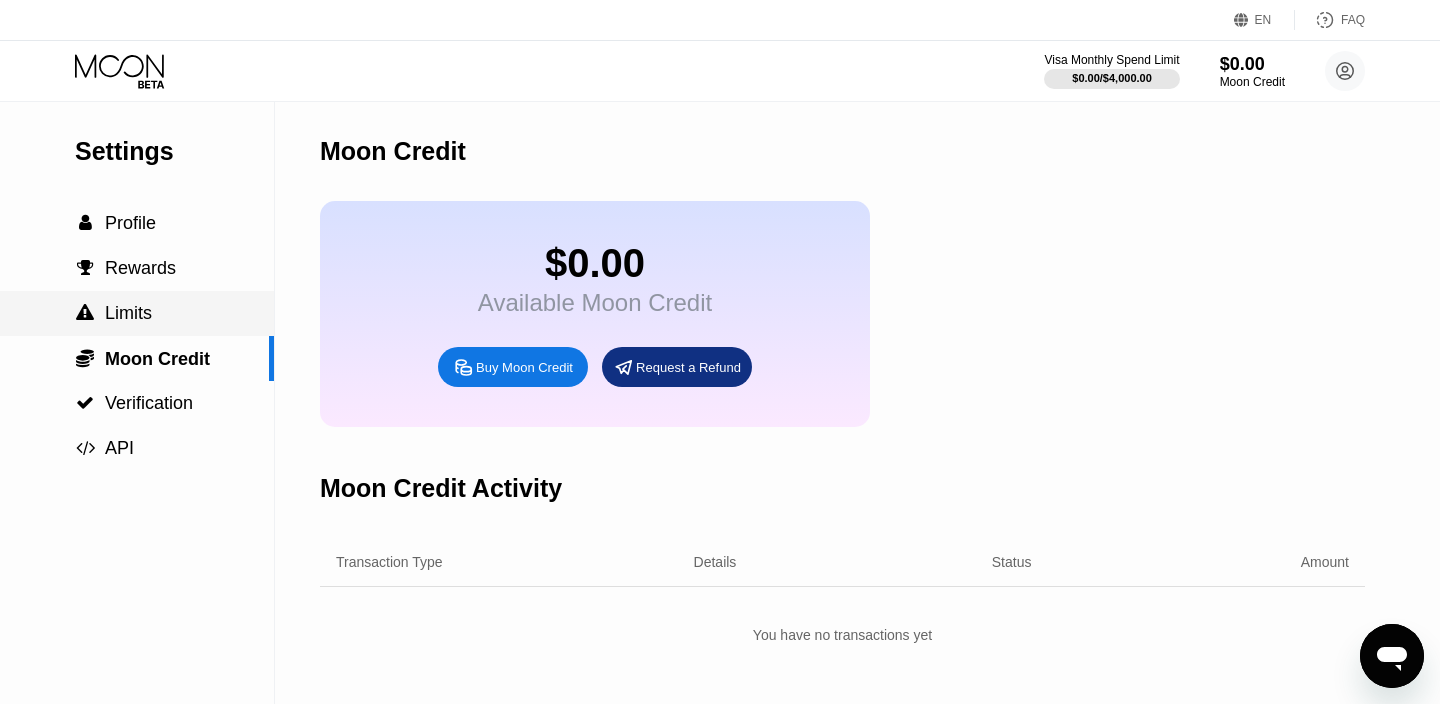 click on " Limits" at bounding box center [137, 313] 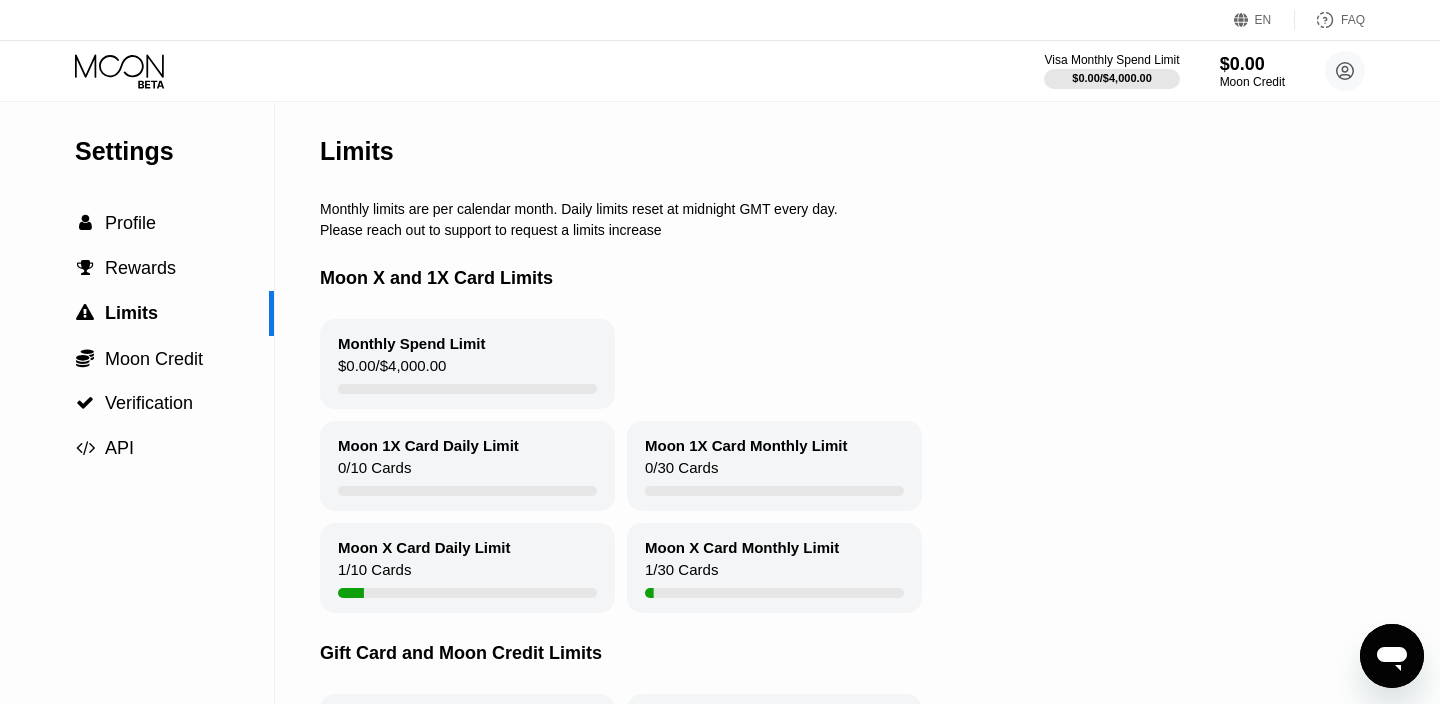 click on "Monthly Spend Limit $0.00 / $4,000.00" at bounding box center [467, 364] 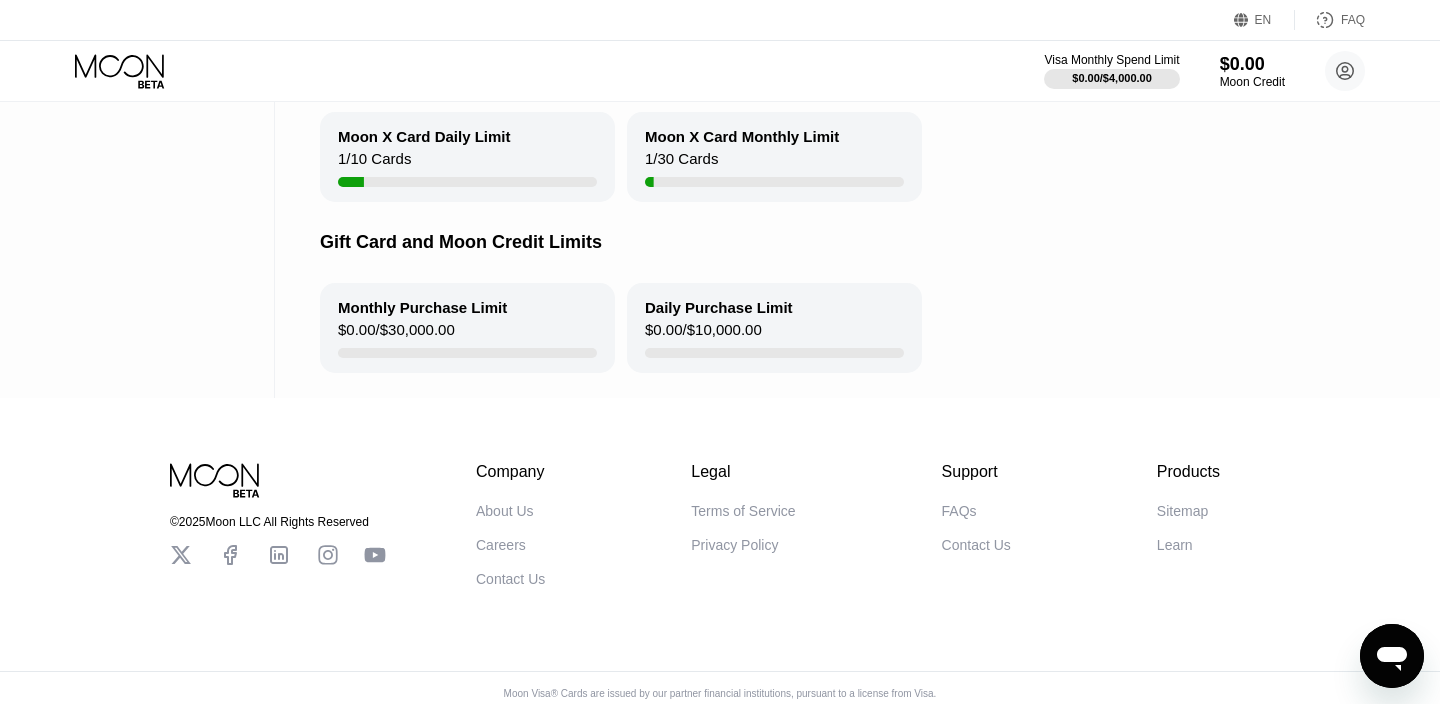 scroll, scrollTop: 0, scrollLeft: 0, axis: both 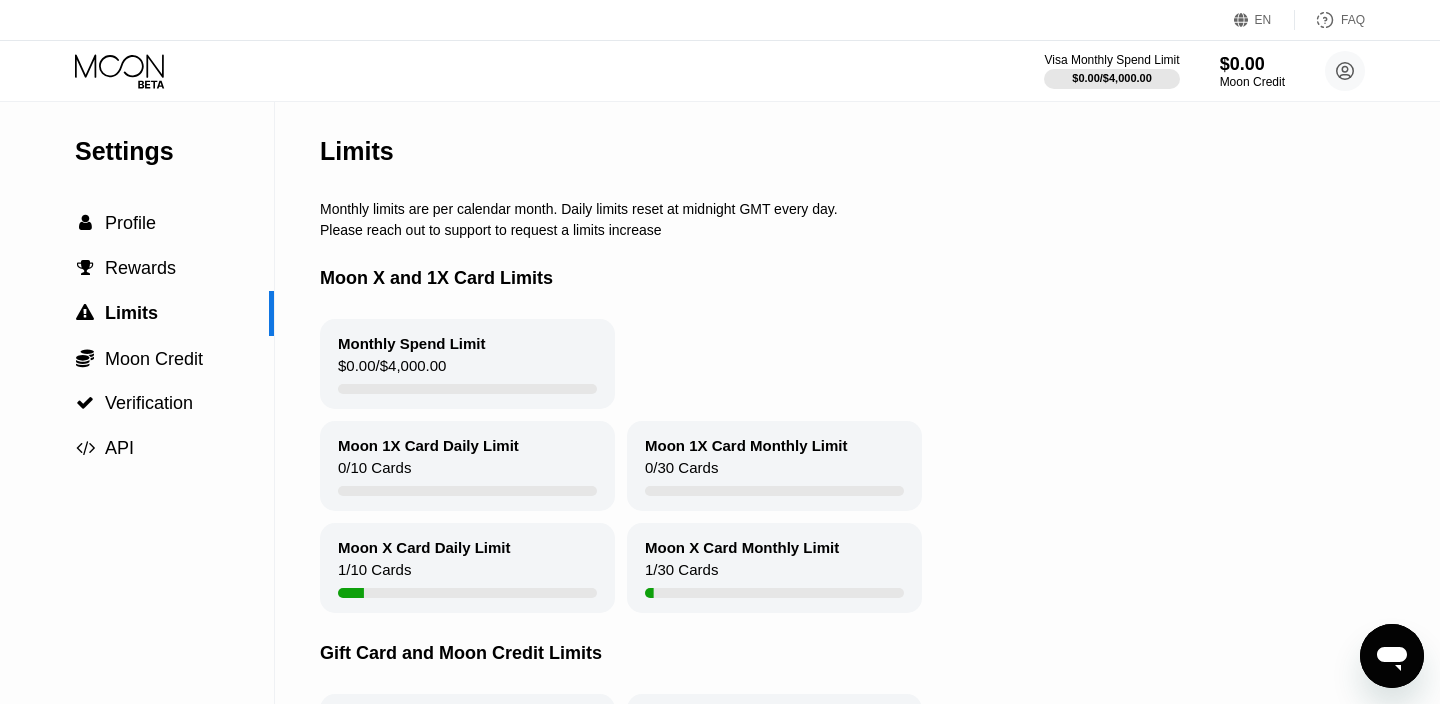 click on "Settings  Profile  Rewards  Limits  Moon Credit  Verification  API" at bounding box center (137, 286) 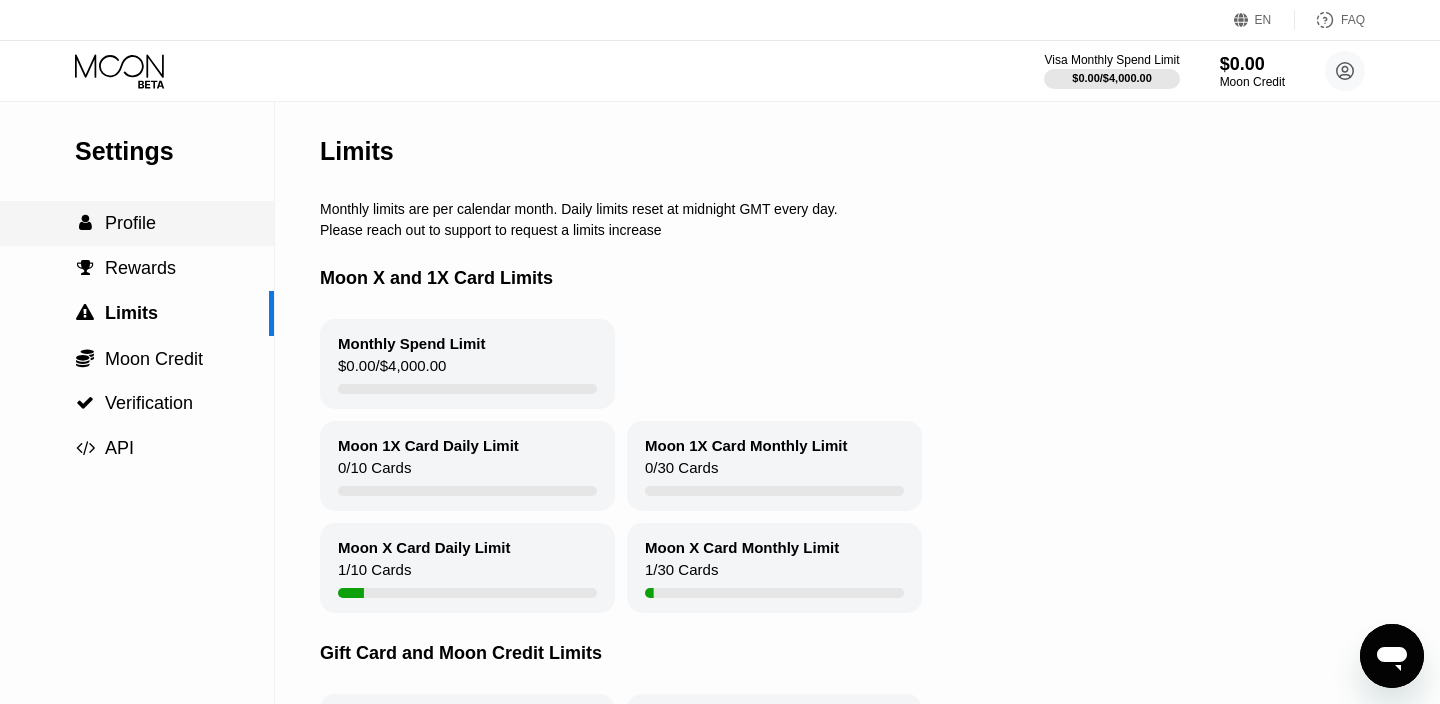 click on " Profile" at bounding box center (137, 223) 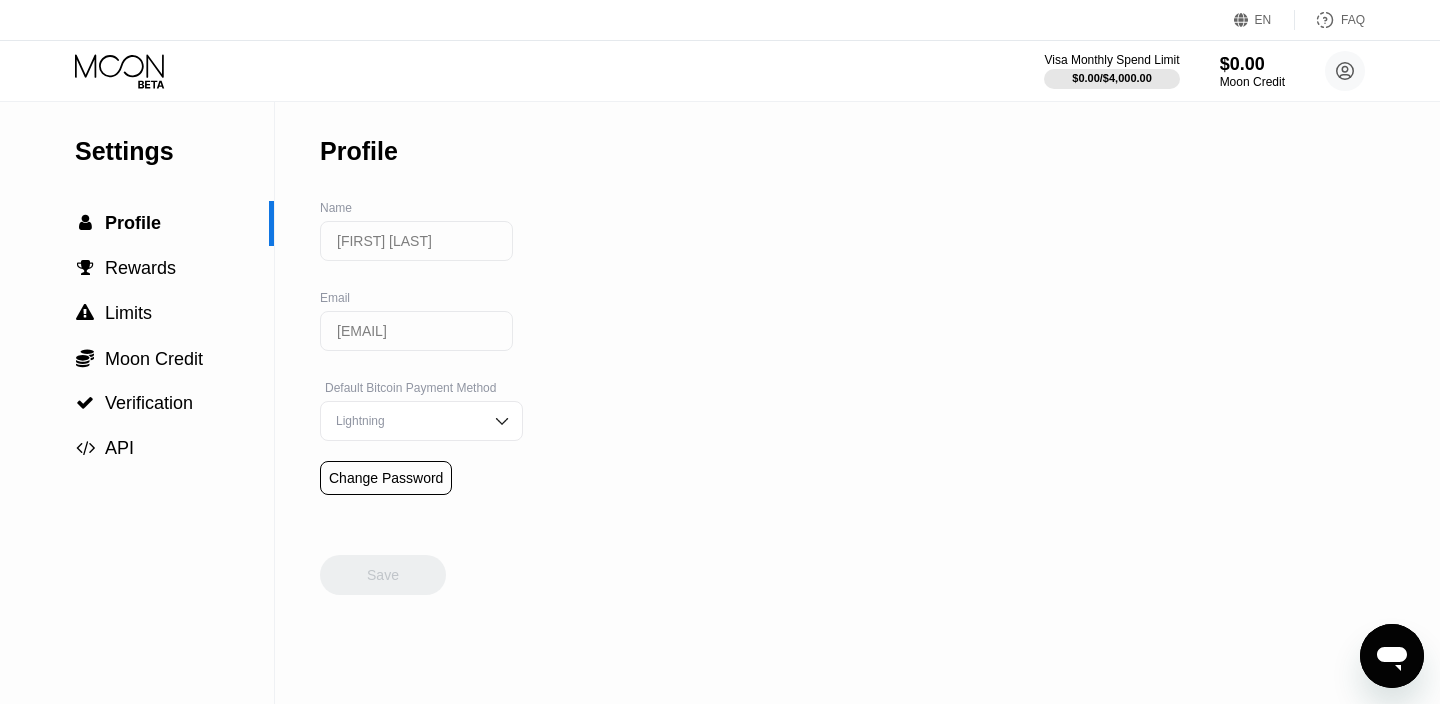 click 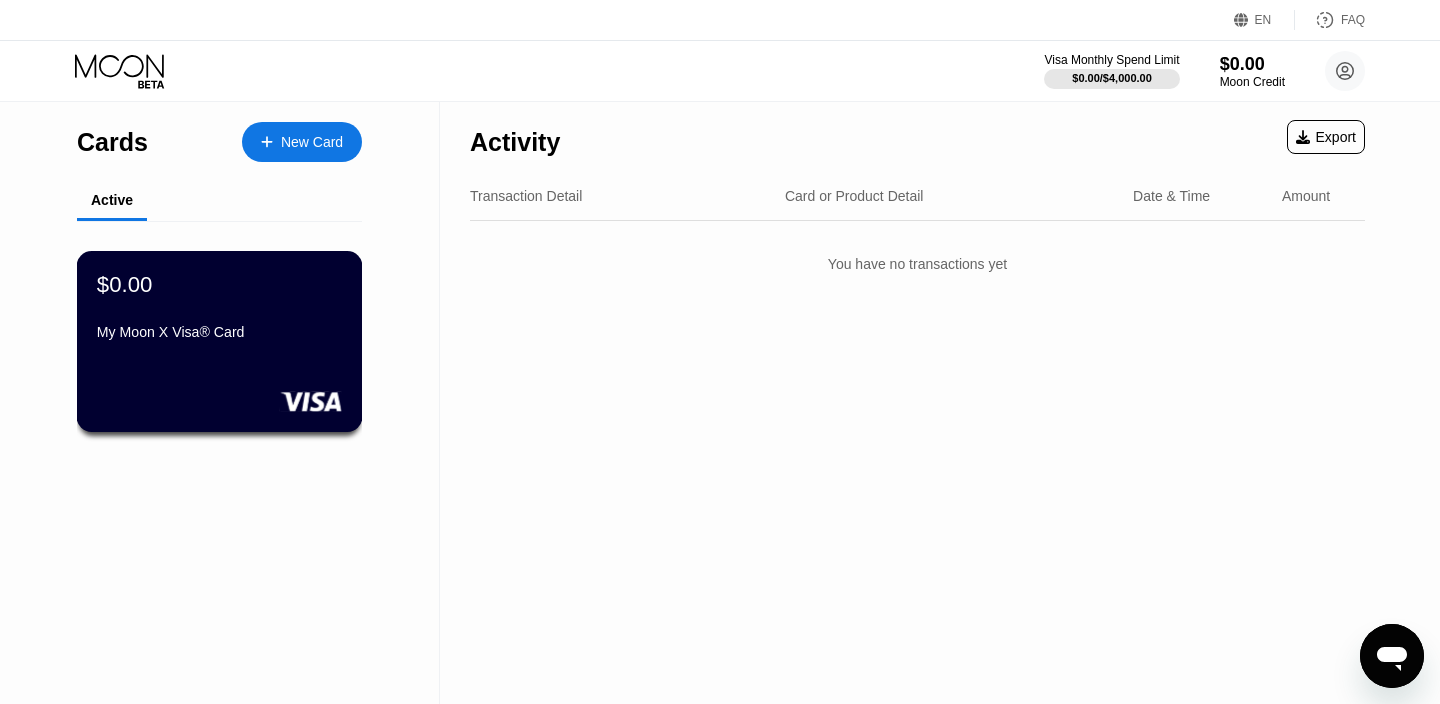 click on "$0.00 My Moon X Visa® Card" at bounding box center (220, 341) 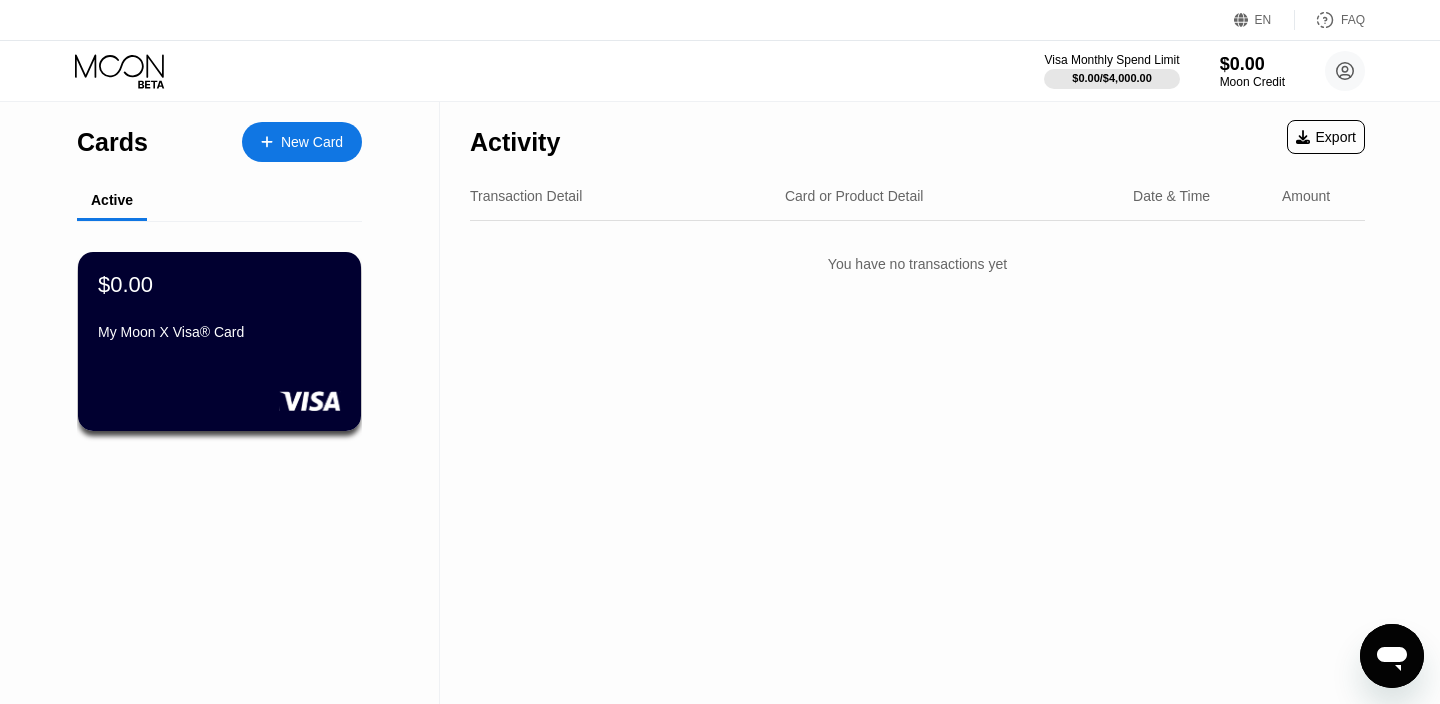 click on "Export" at bounding box center [1326, 137] 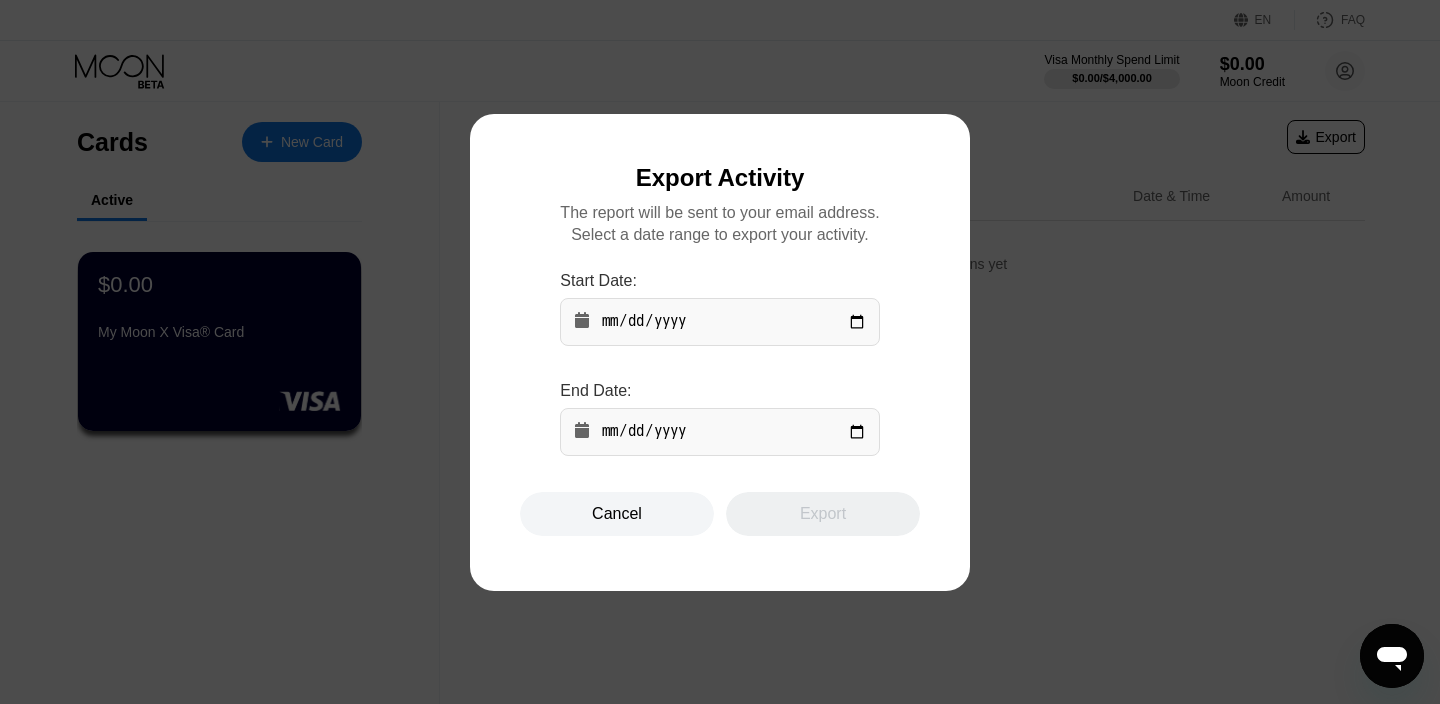 click at bounding box center [720, 352] 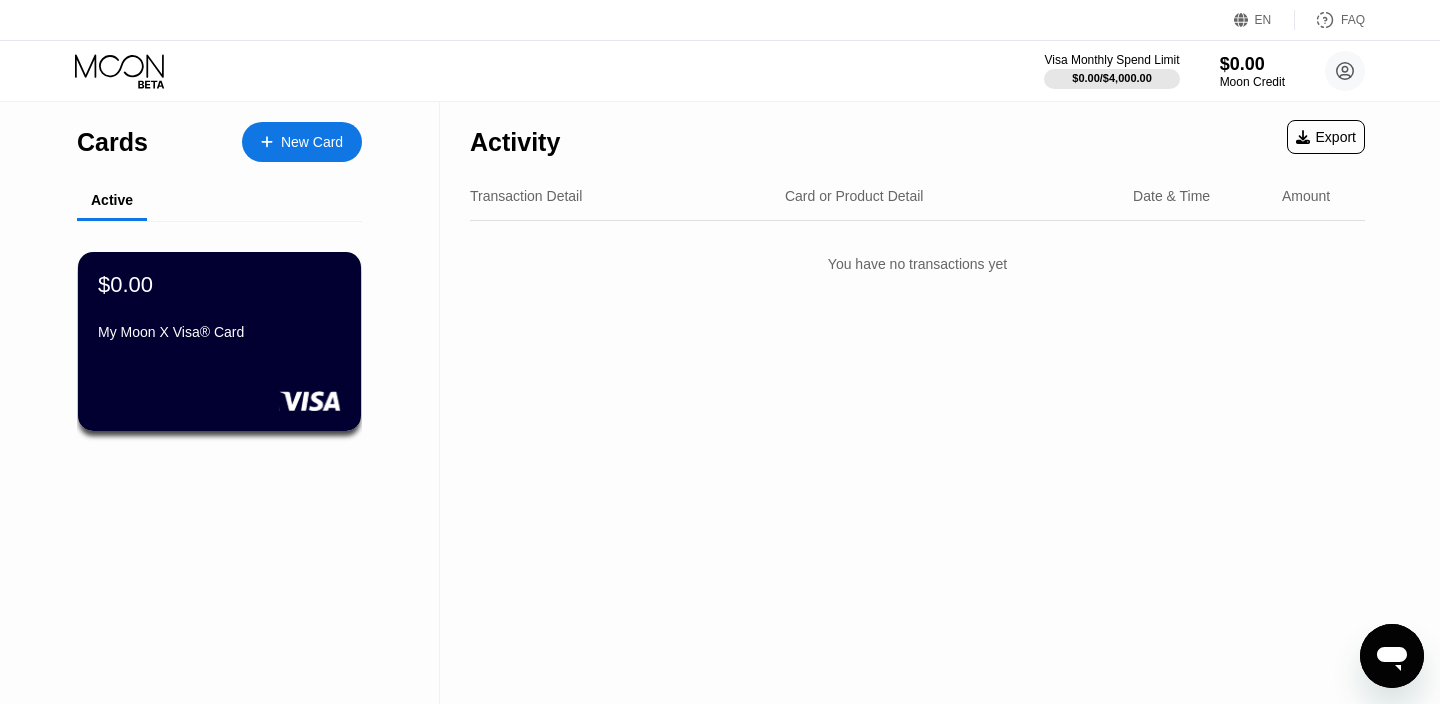 click on "New Card" at bounding box center [312, 142] 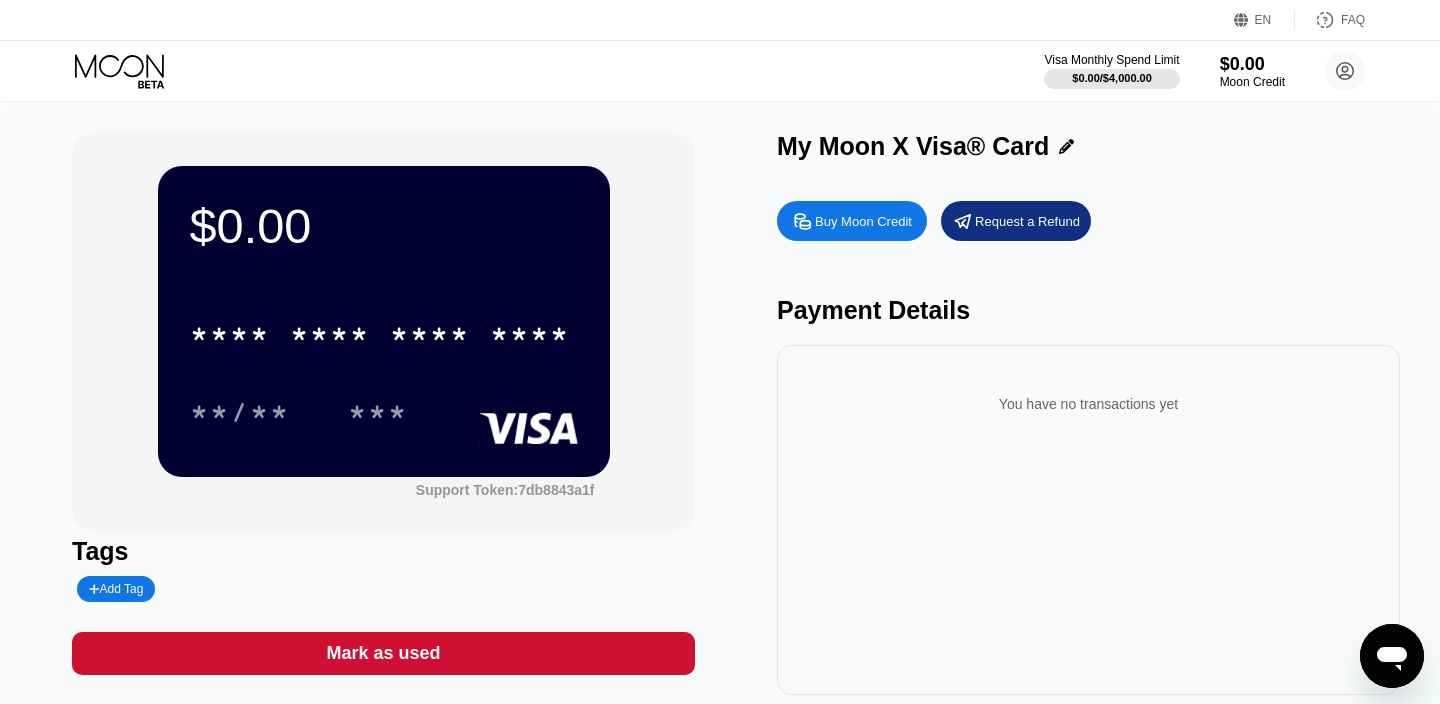 click on "Buy Moon Credit" at bounding box center (863, 221) 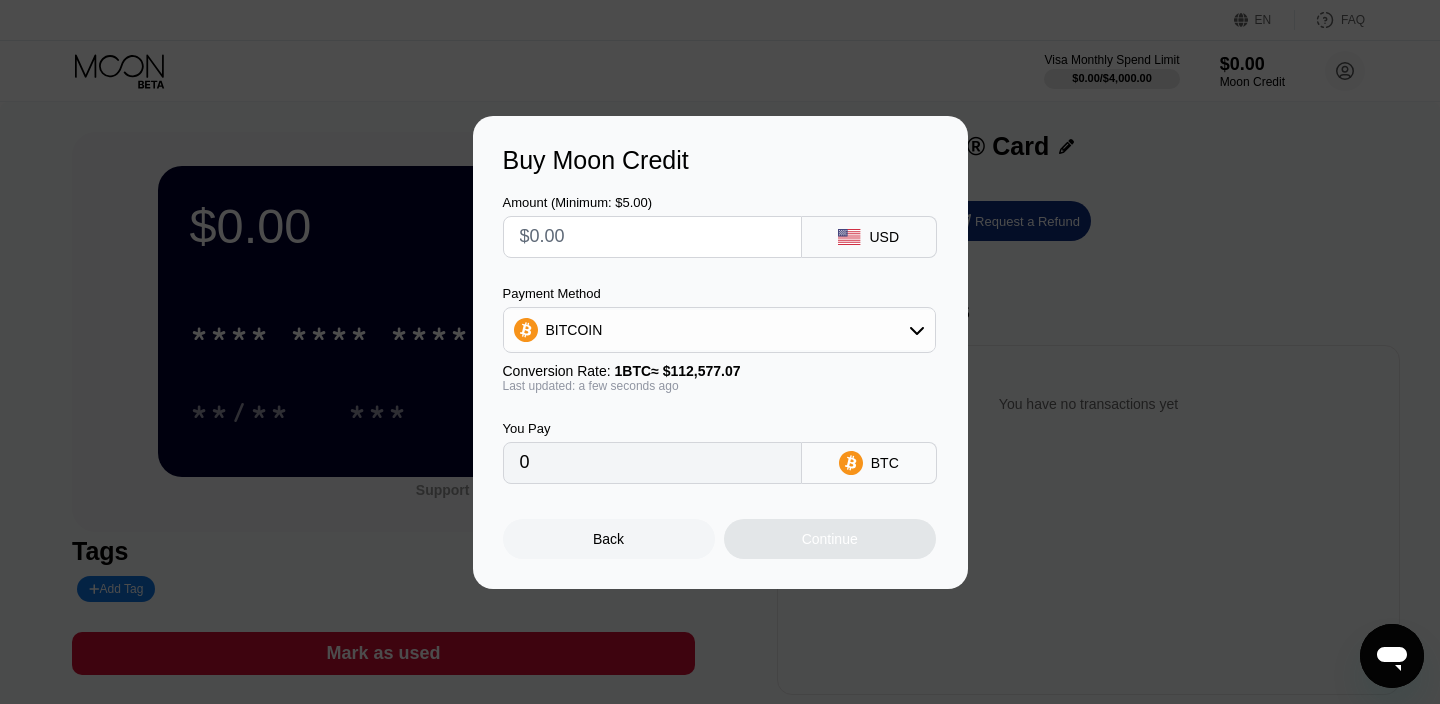 click at bounding box center [652, 237] 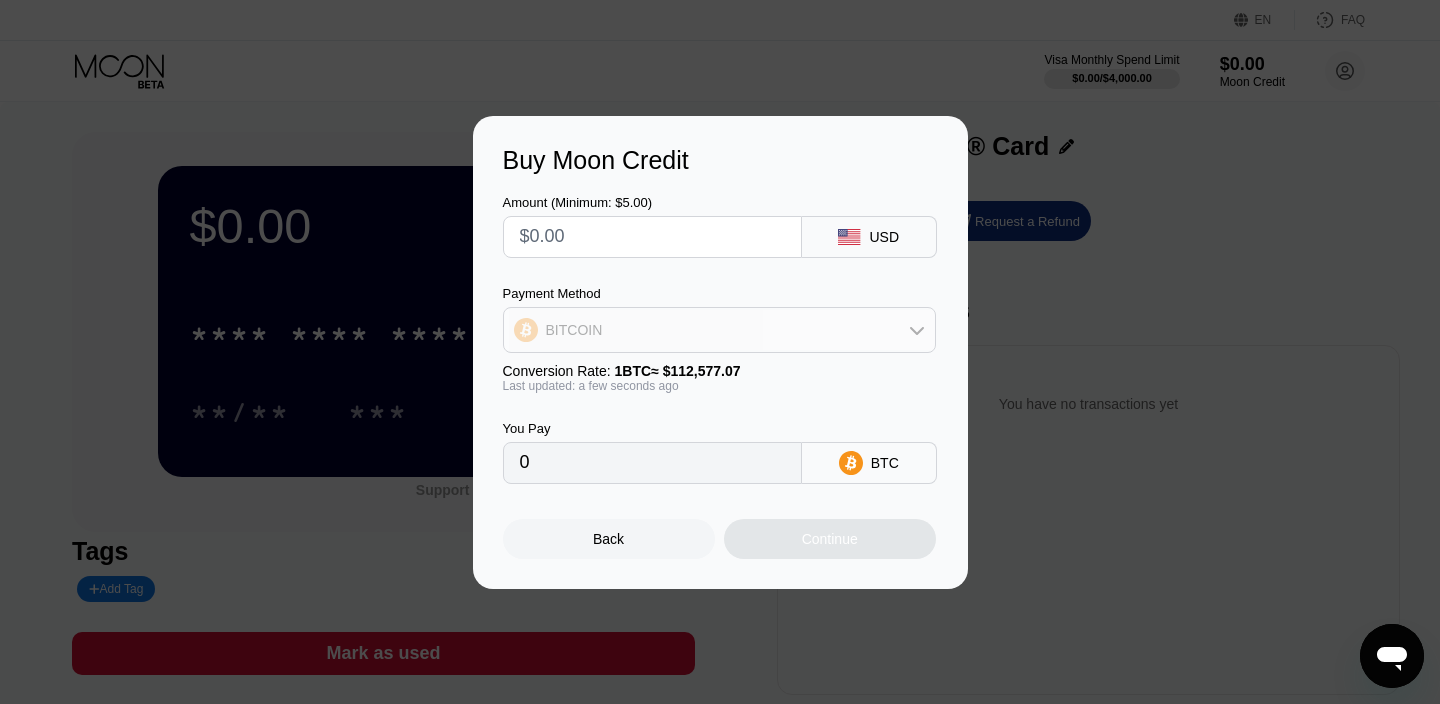click on "BITCOIN" at bounding box center [719, 330] 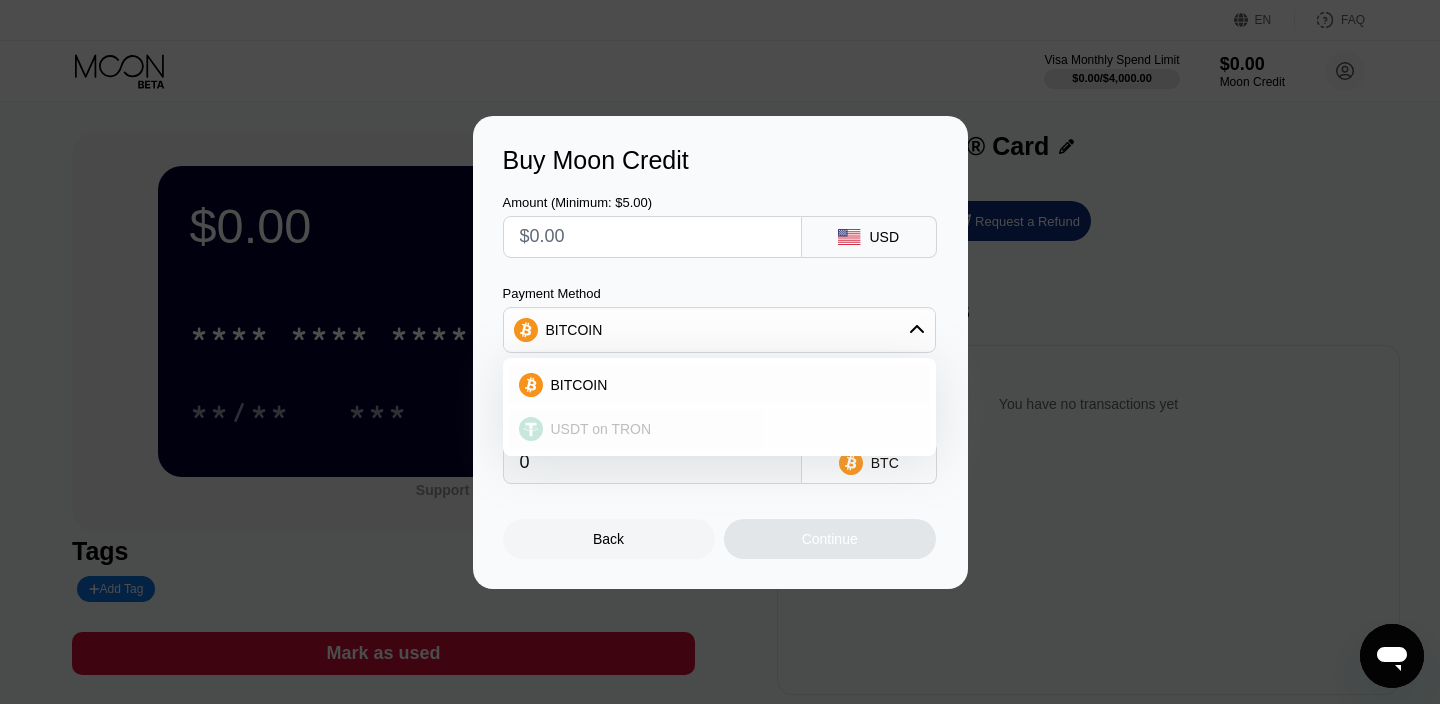 click on "USDT on TRON" at bounding box center [719, 429] 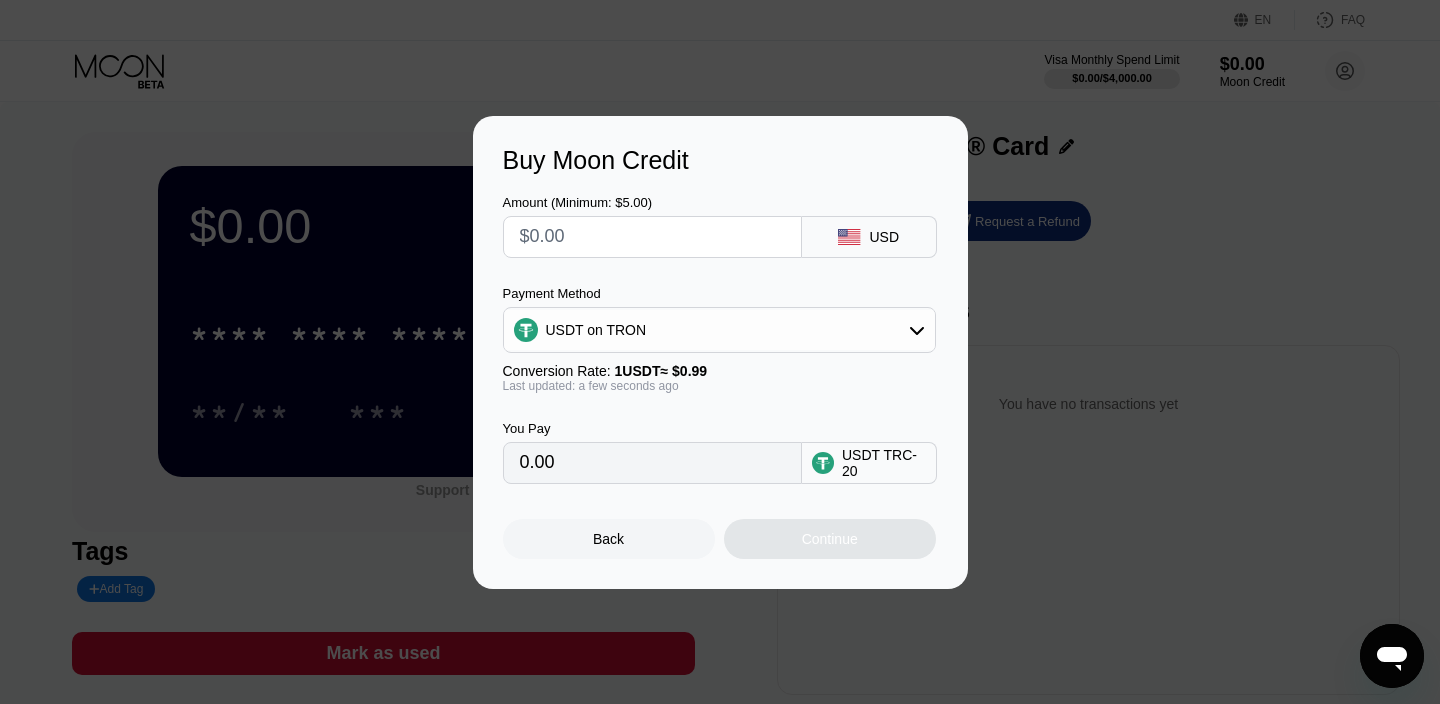 click on "USDT TRC-20" at bounding box center [884, 463] 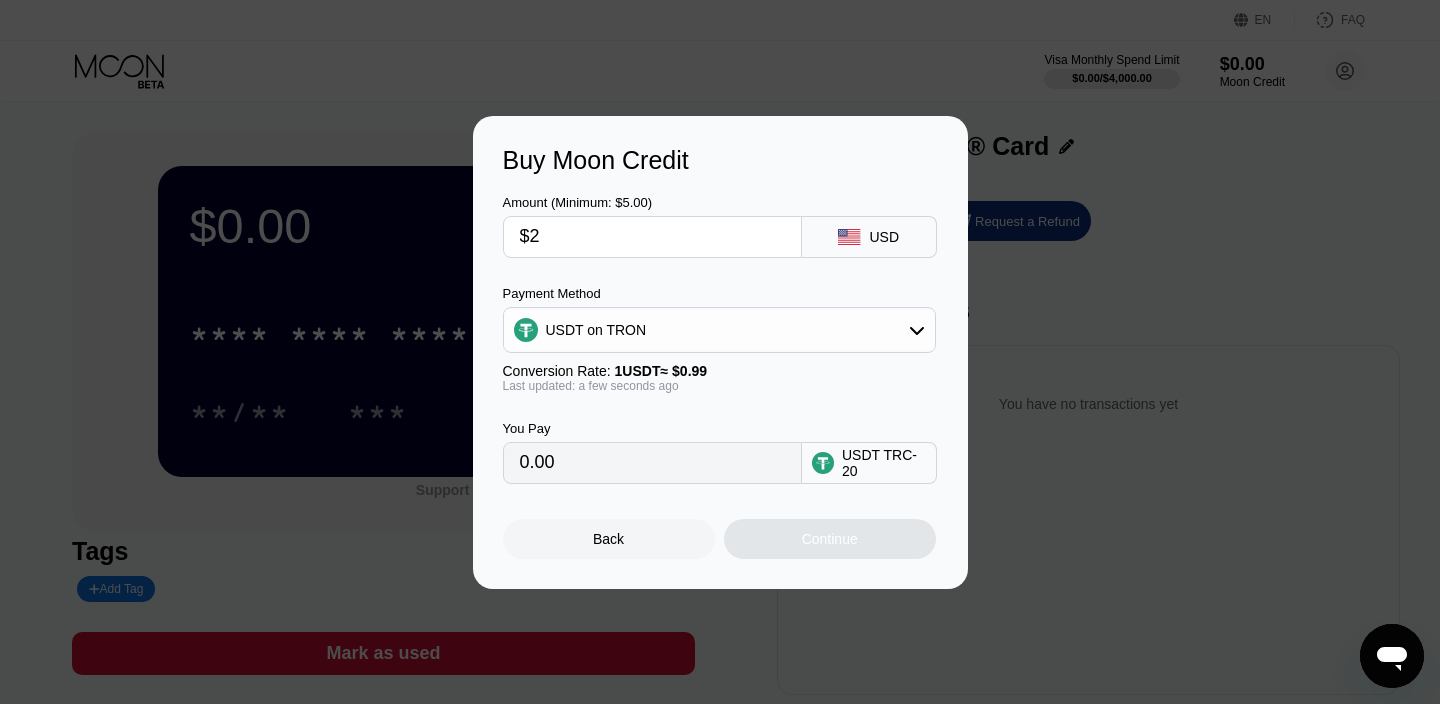 type on "2.02" 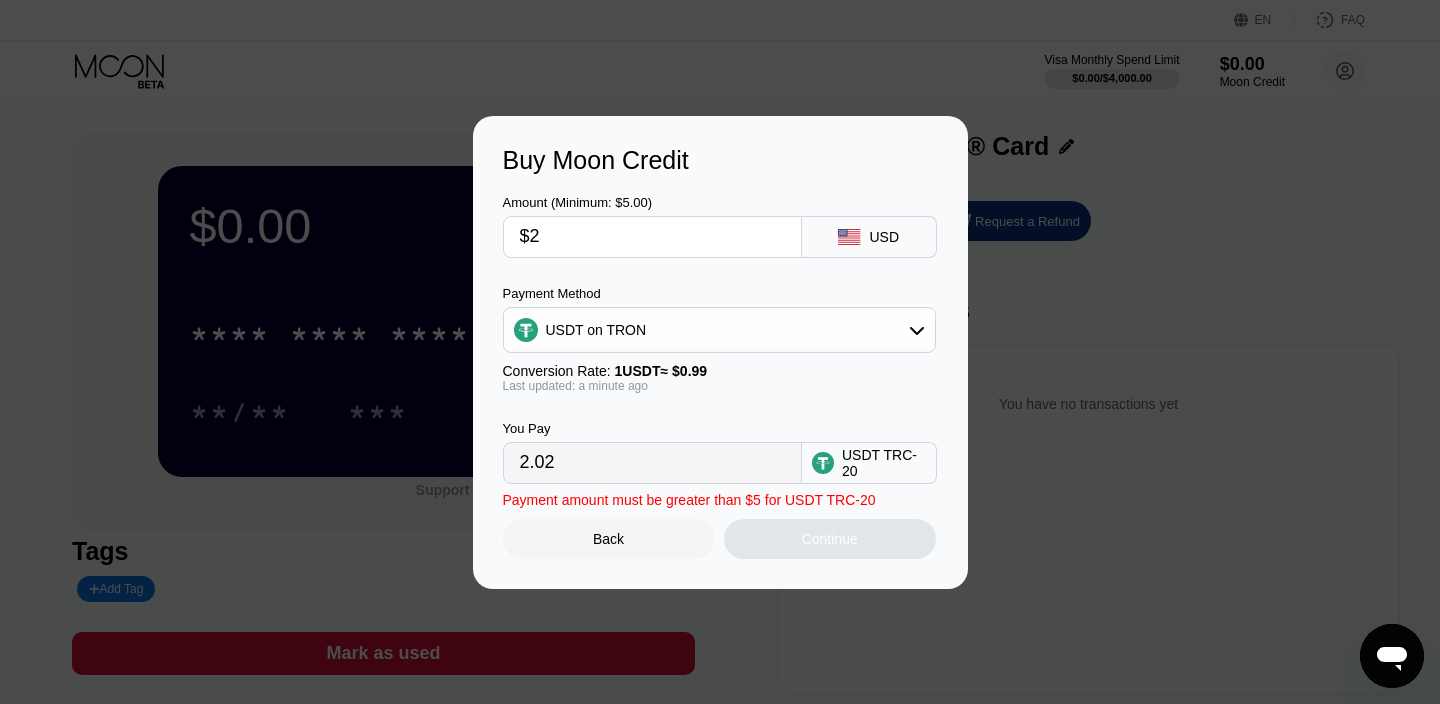 type on "$20" 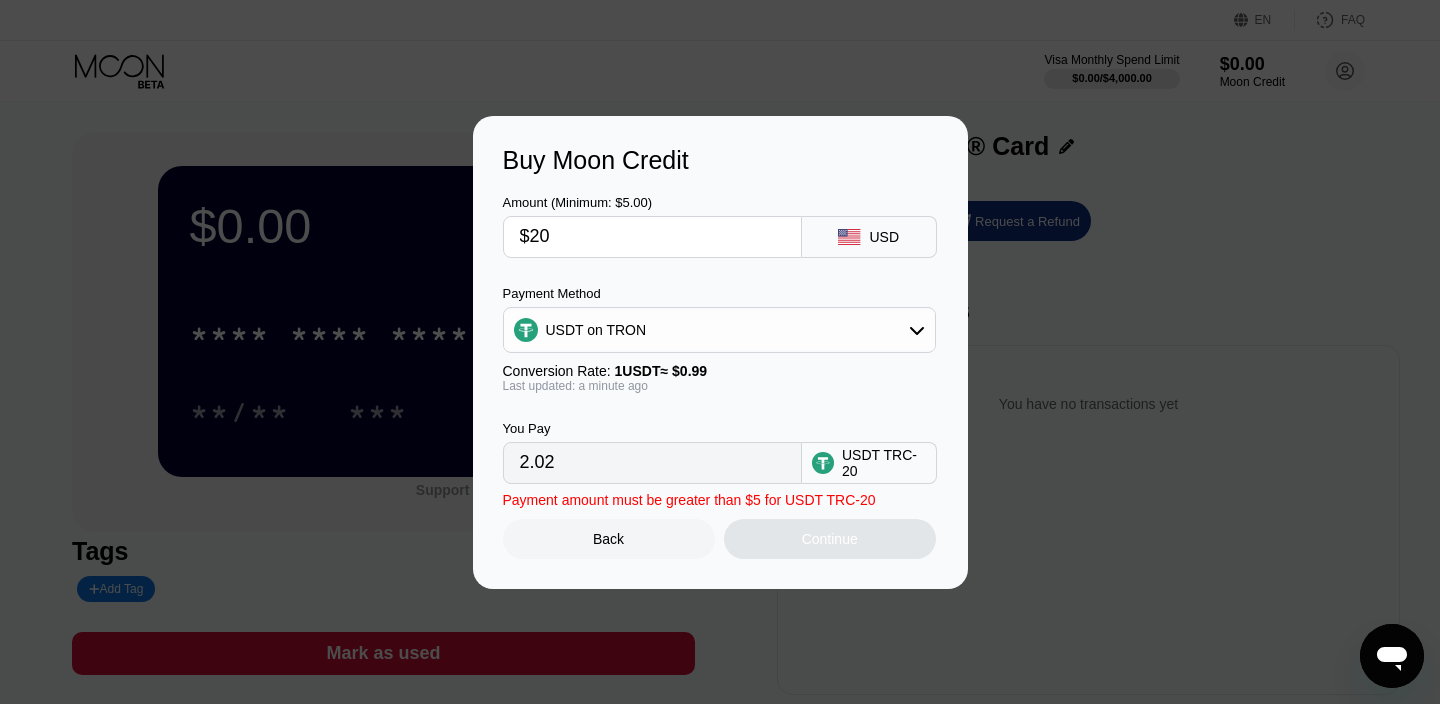 type on "20.20" 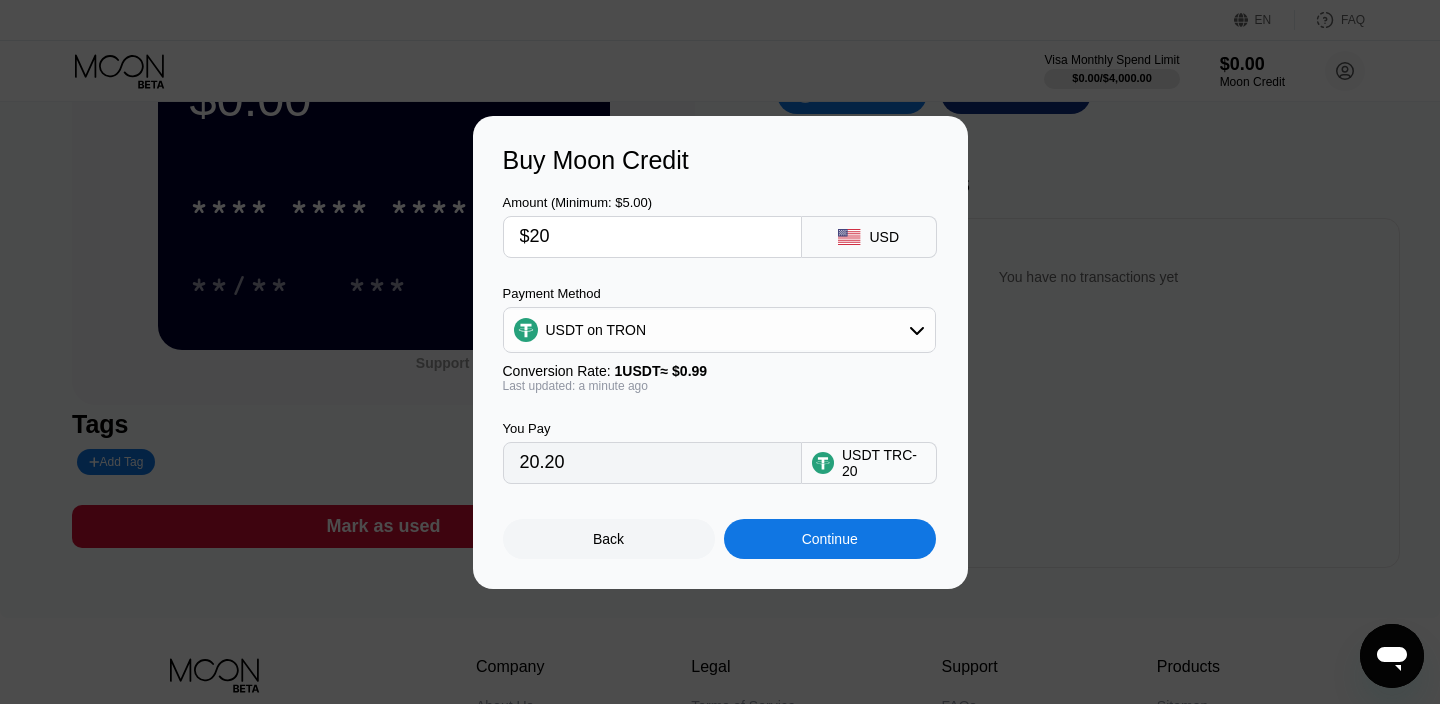 scroll, scrollTop: 0, scrollLeft: 0, axis: both 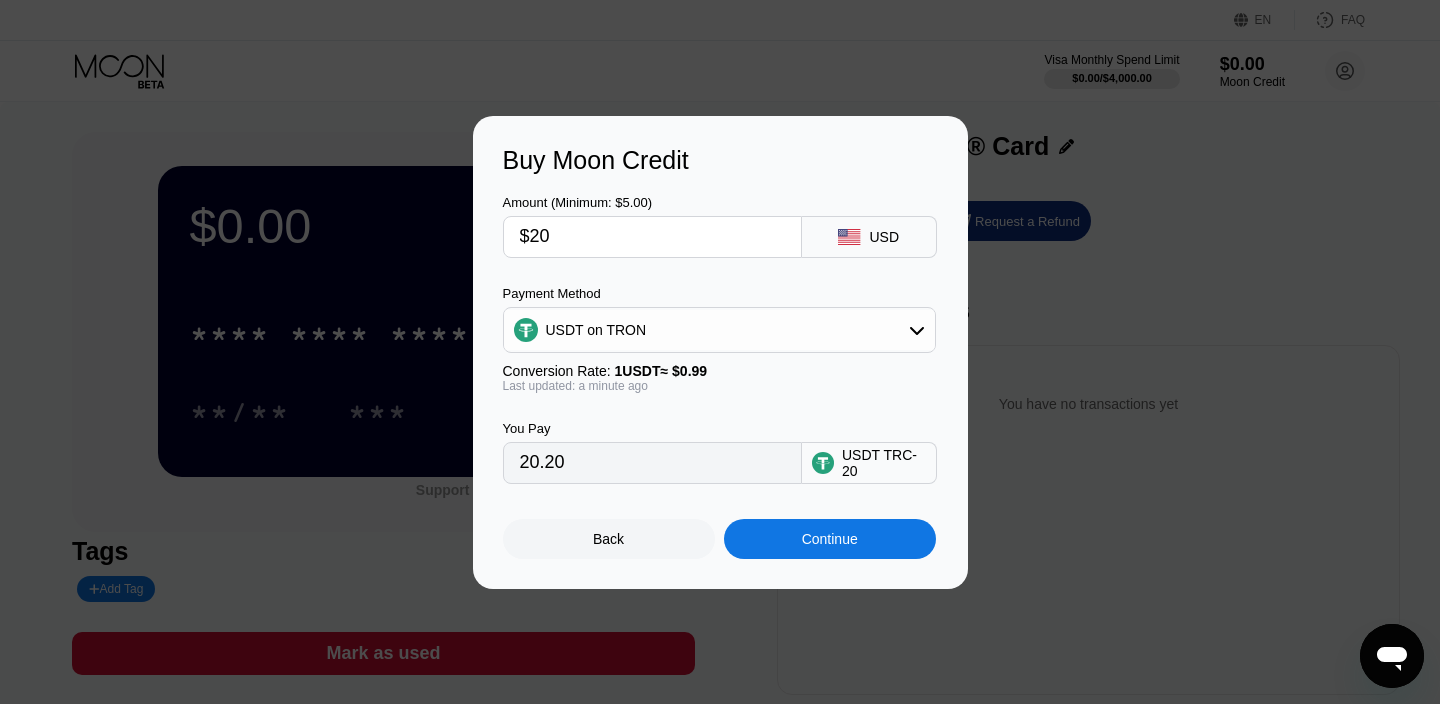 type on "$20" 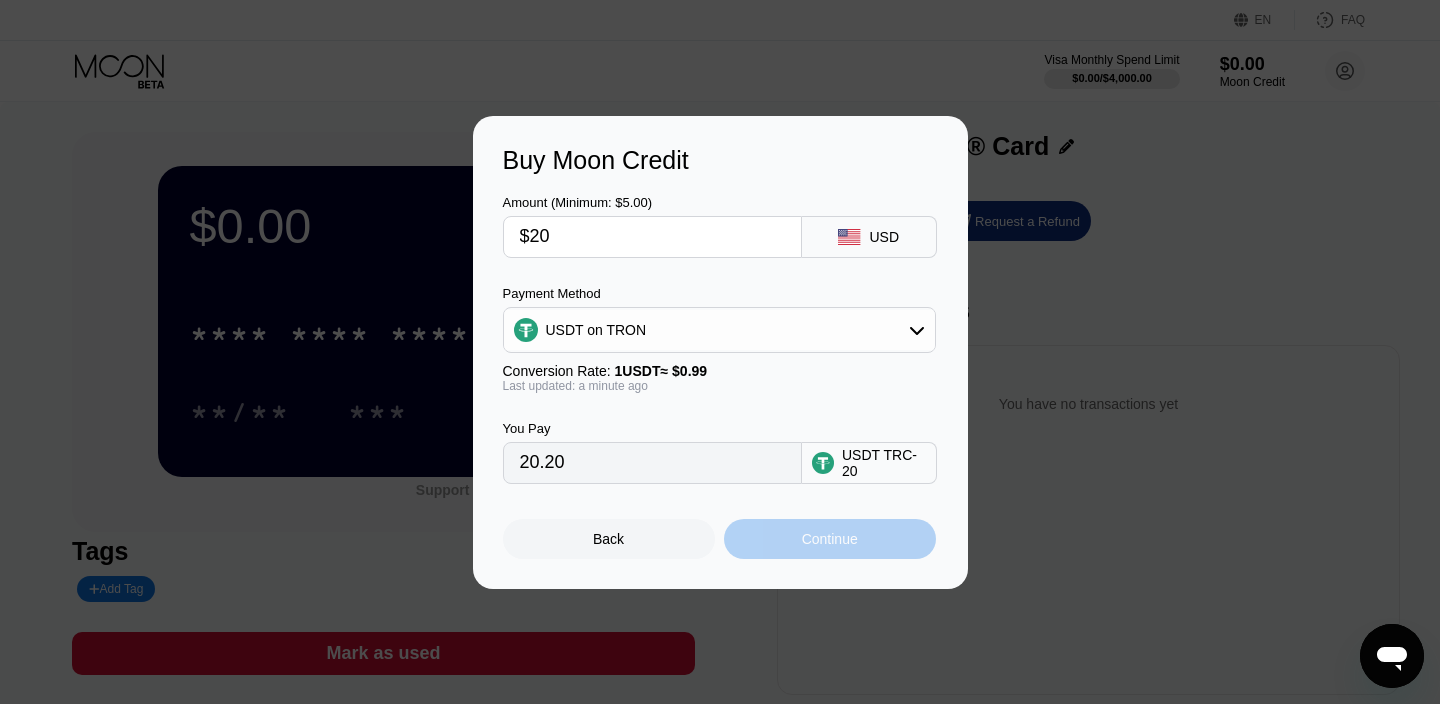 click on "Continue" at bounding box center [830, 539] 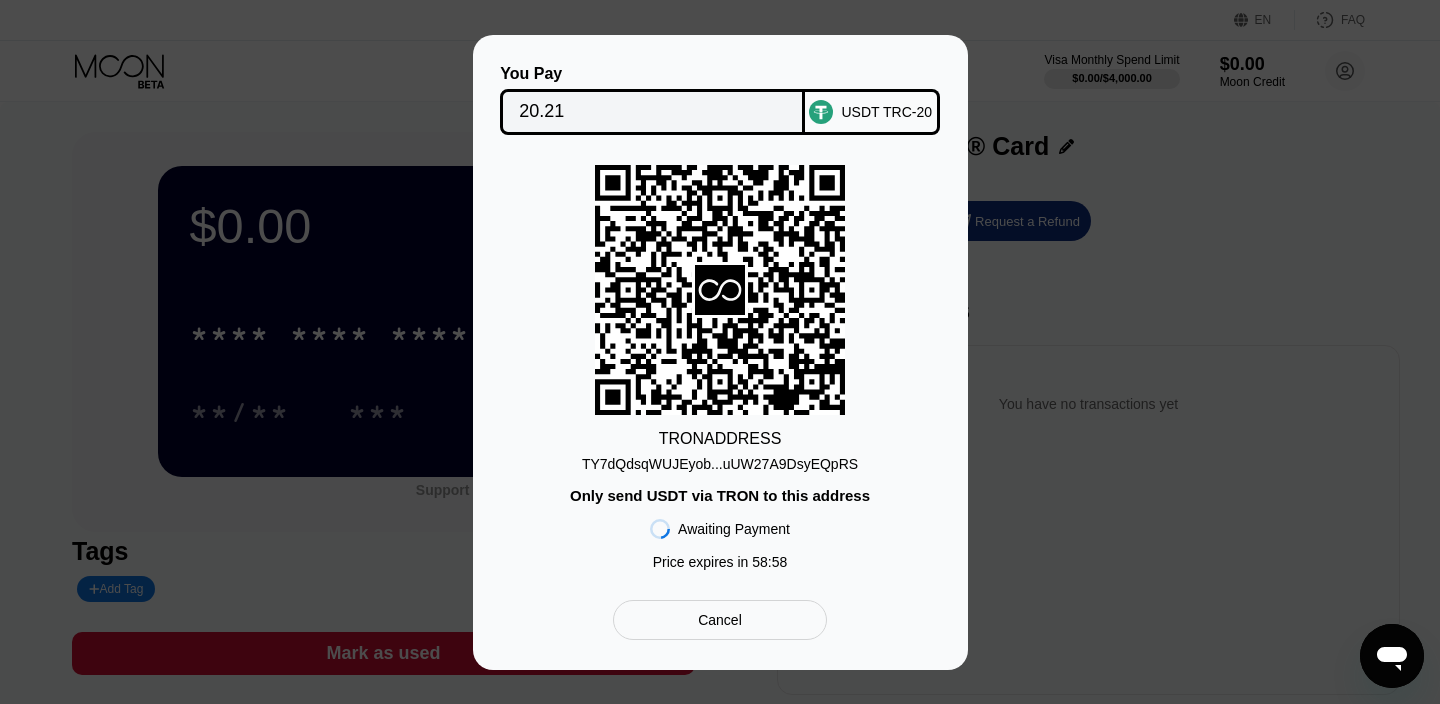 click on "USDT TRC-20" at bounding box center (886, 112) 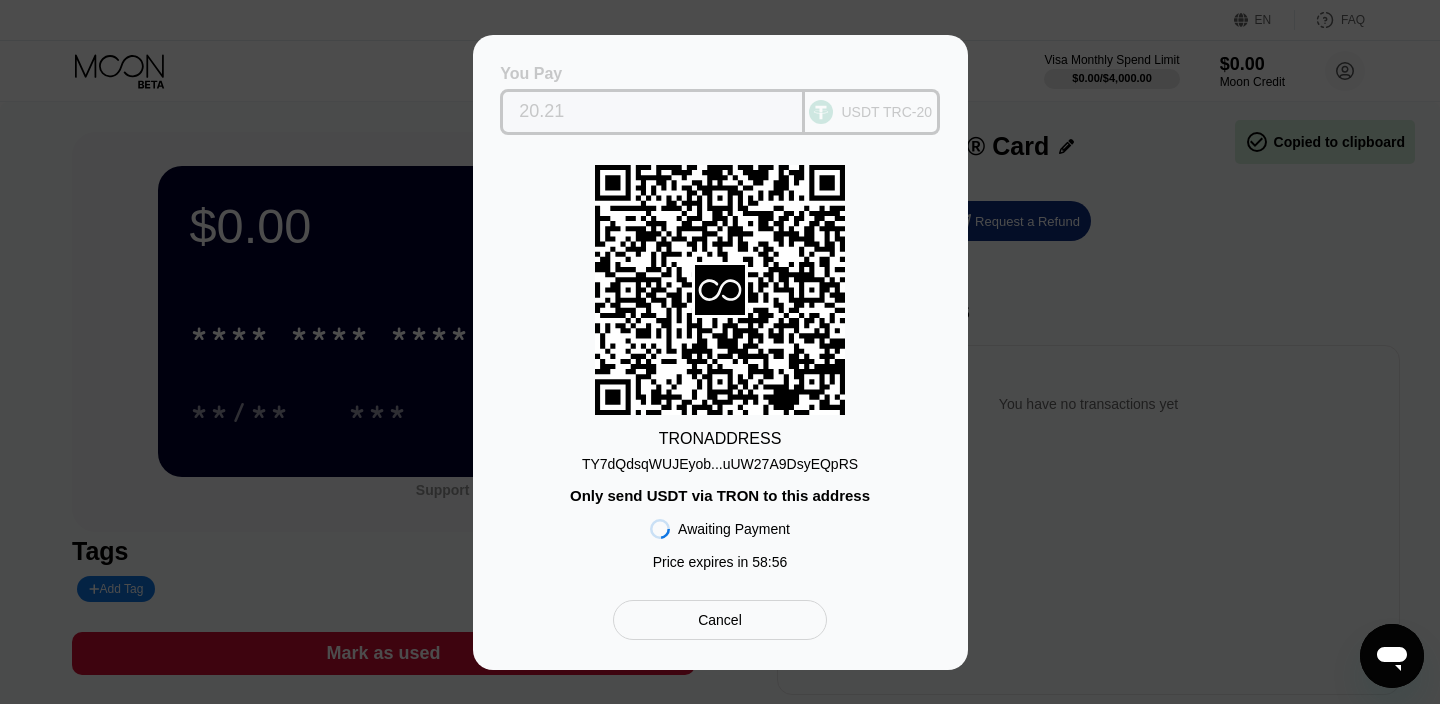 click on "USDT TRC-20" at bounding box center [886, 112] 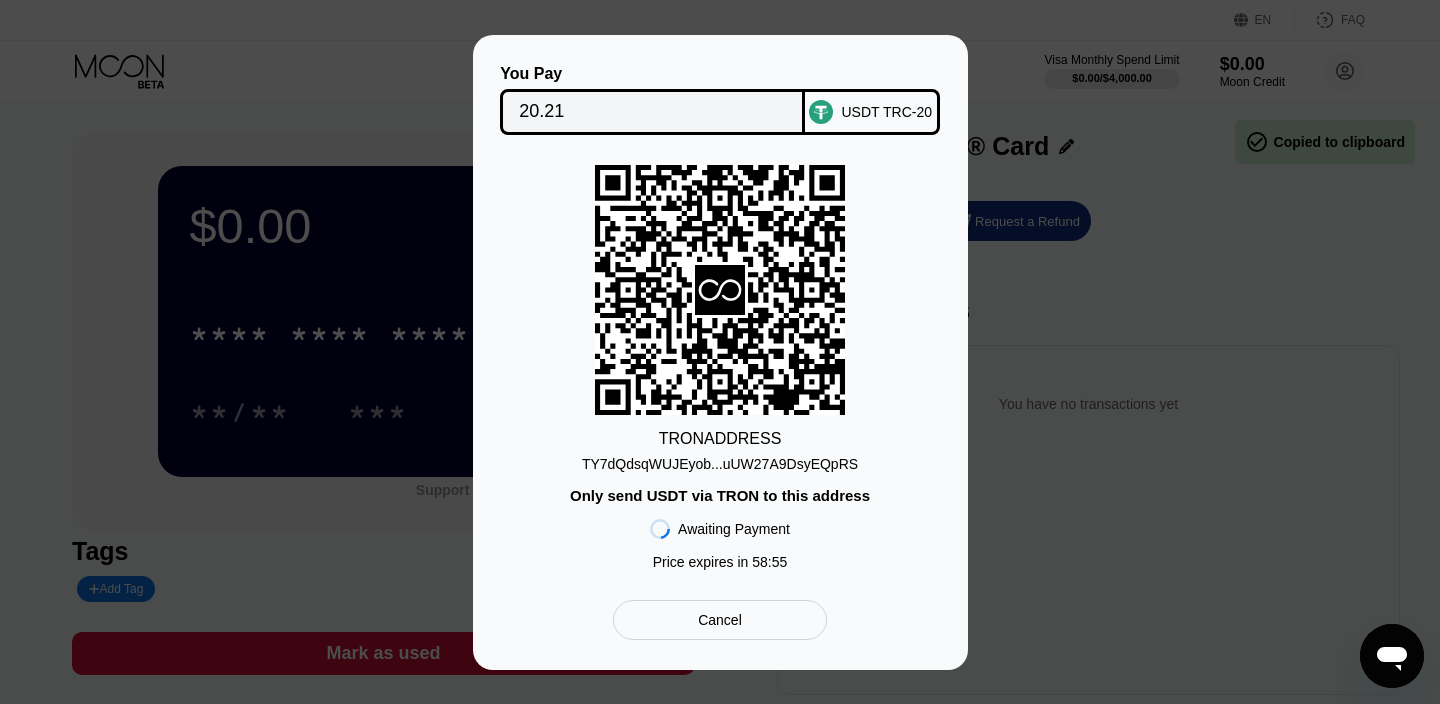 click 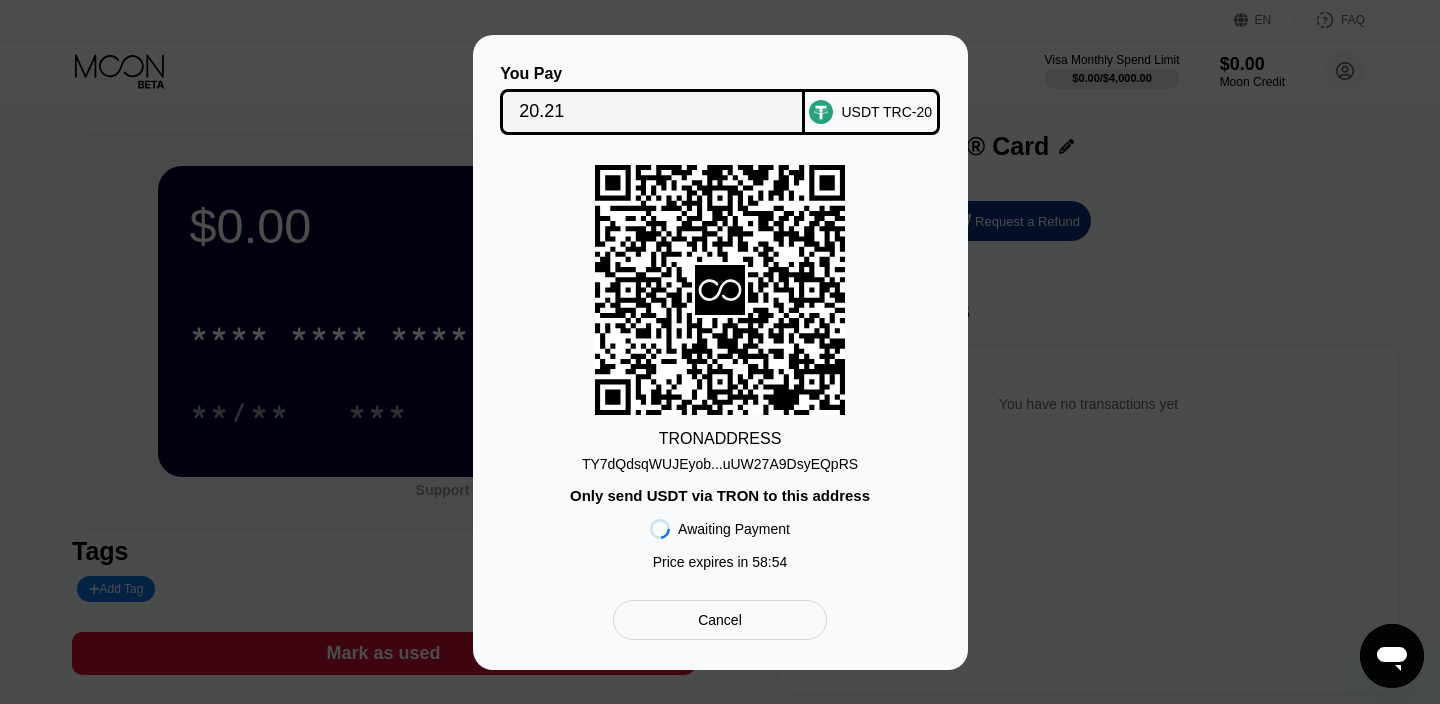 click on "TY7dQdsqWUJEyob...uUW27A9DsyEQpRS" at bounding box center [720, 464] 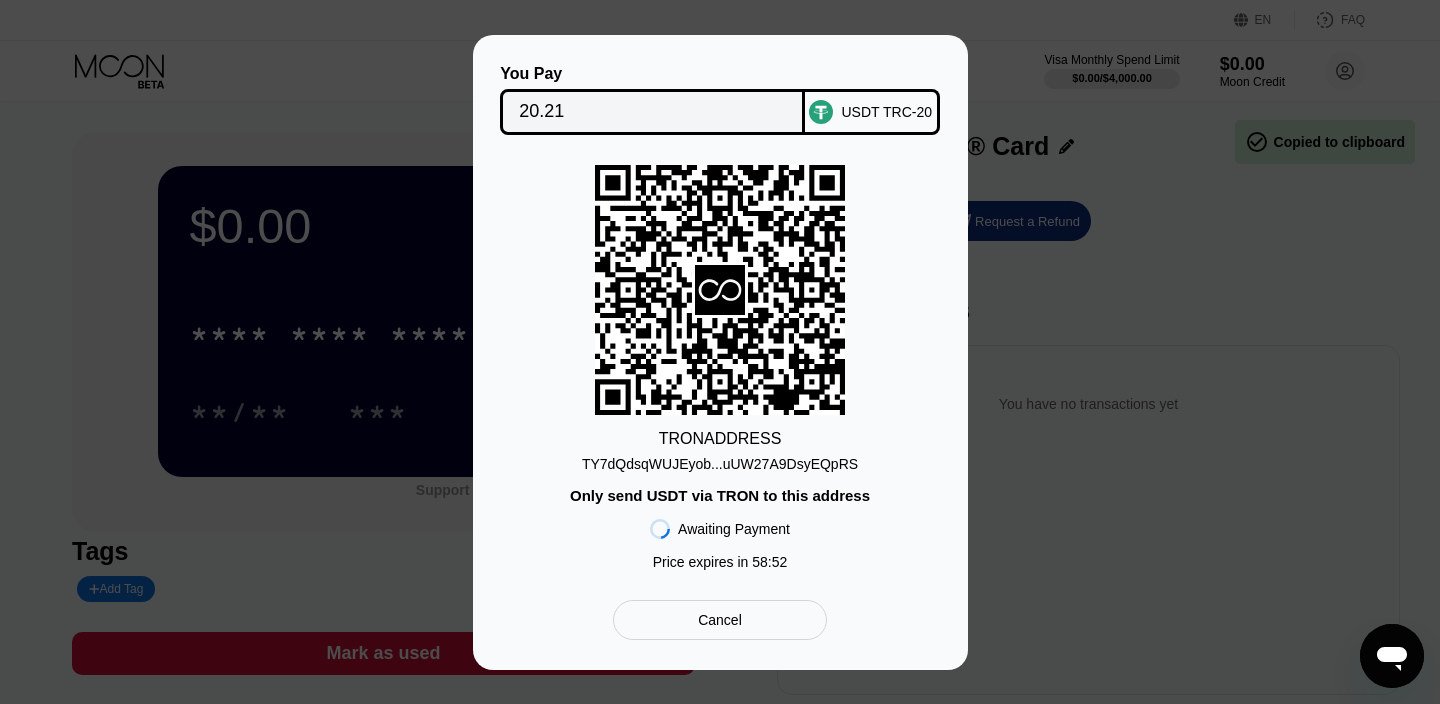 click on "Cancel" at bounding box center [719, 620] 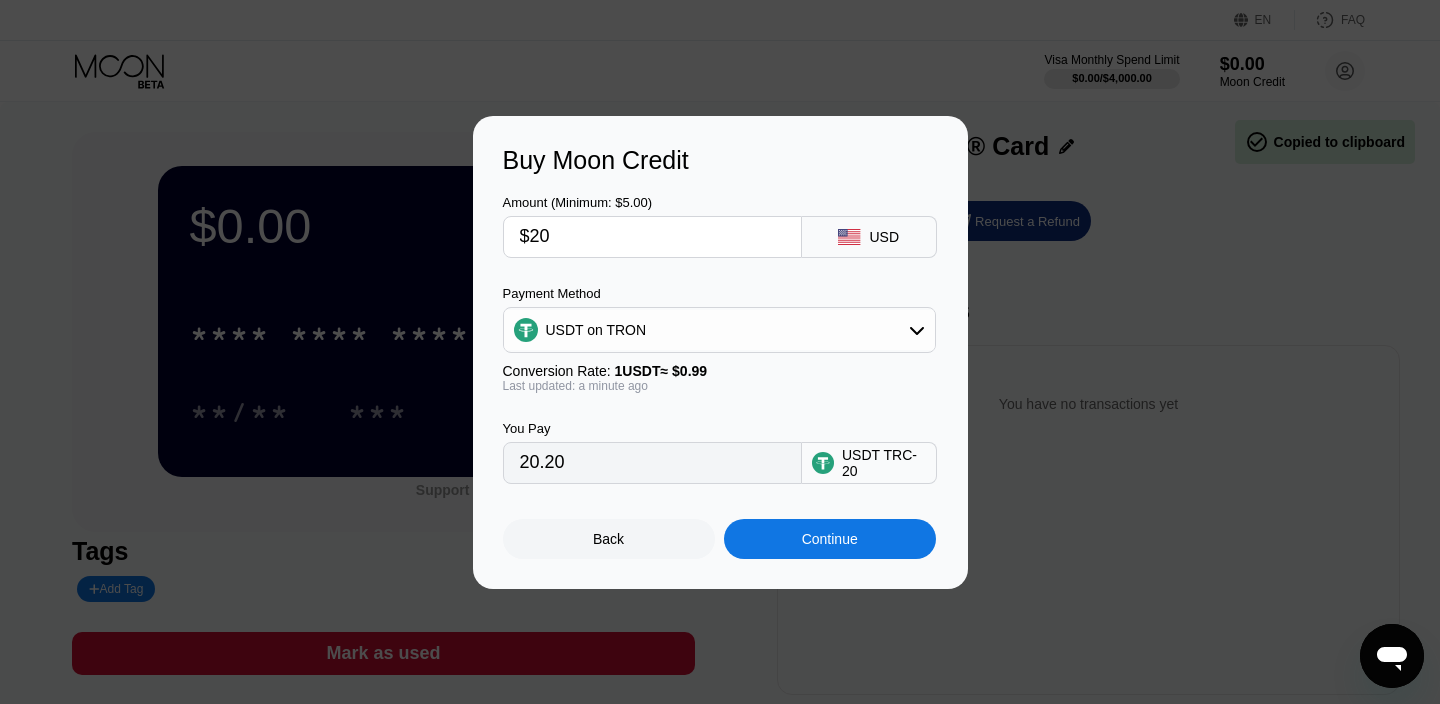 click on "Back" at bounding box center (609, 539) 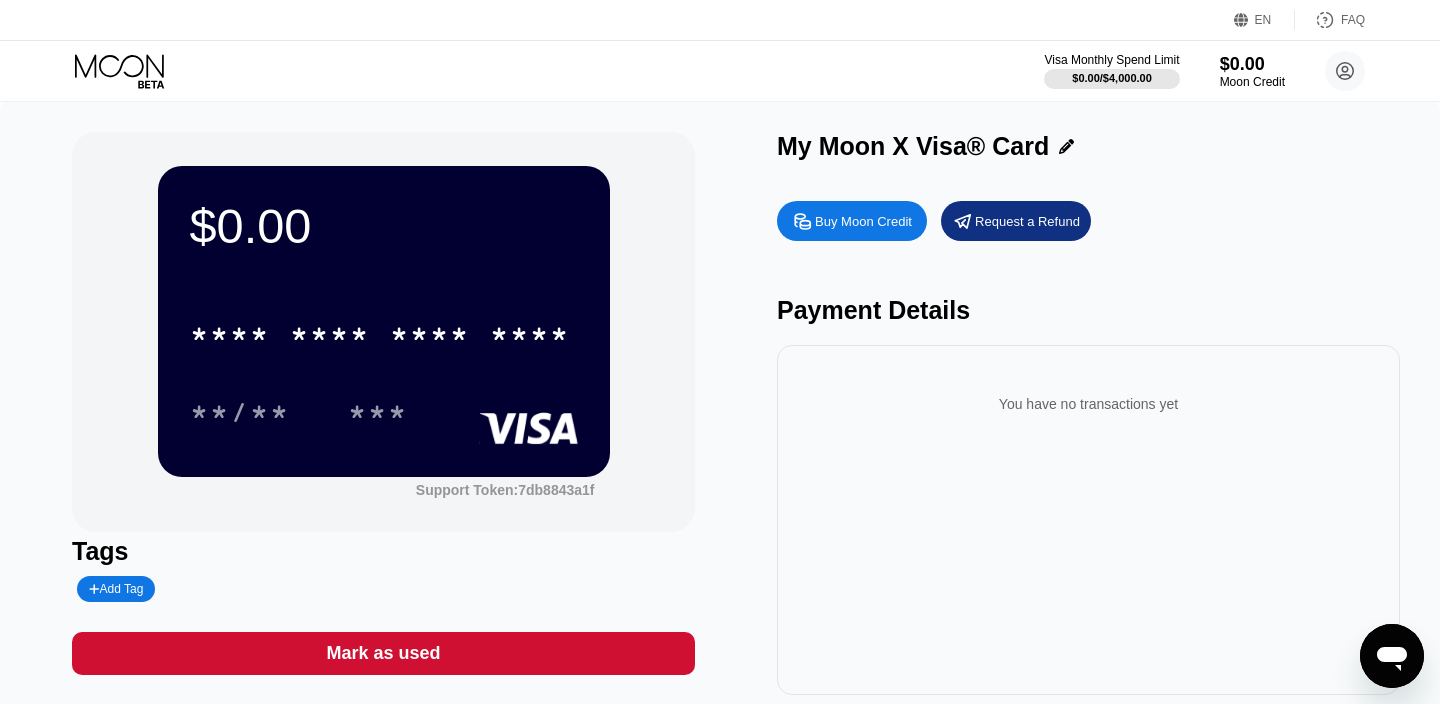 click on "$0.00 * * * * * * * * * * * * **** **/** *** Support Token:  7db8843a1f Tags  Add Tag Mark as used My Moon X Visa® Card Buy Moon Credit Request a Refund Payment Details You have no transactions yet" at bounding box center [720, 413] 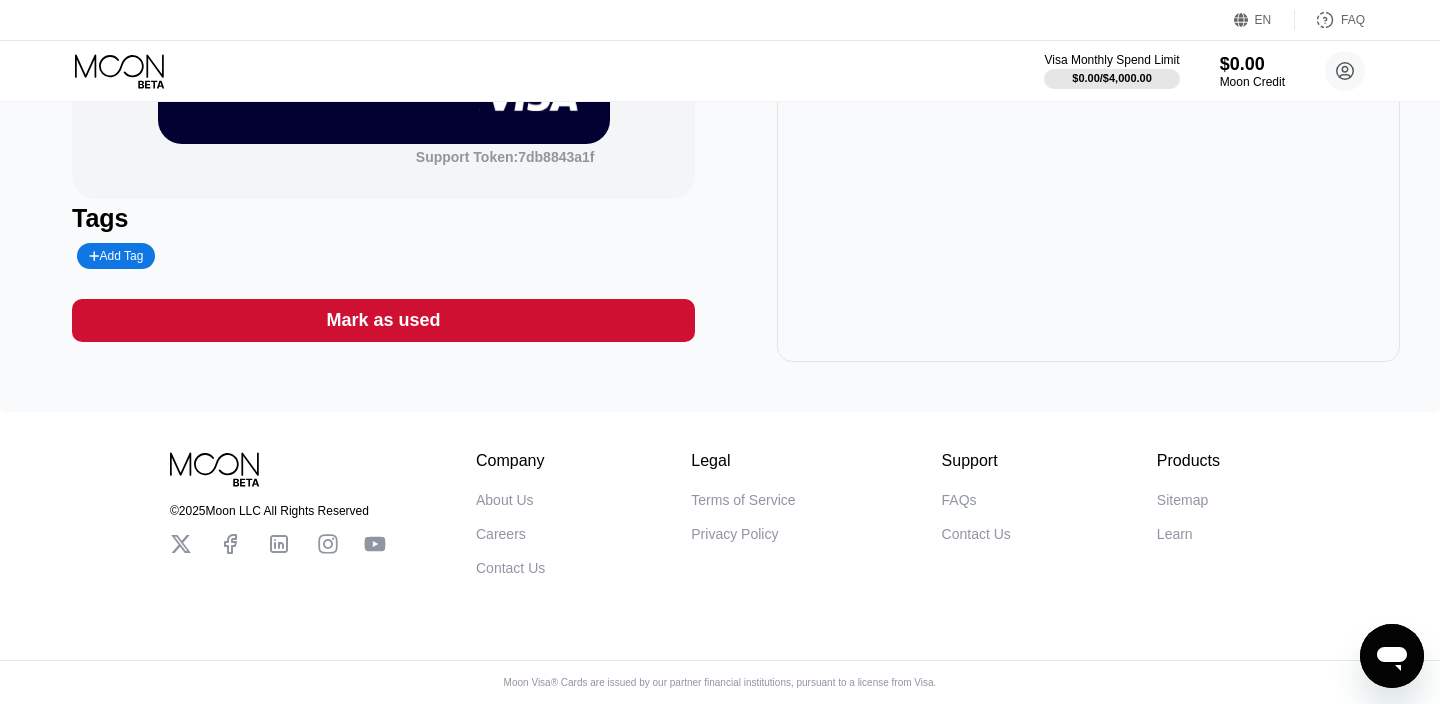 scroll, scrollTop: 0, scrollLeft: 0, axis: both 